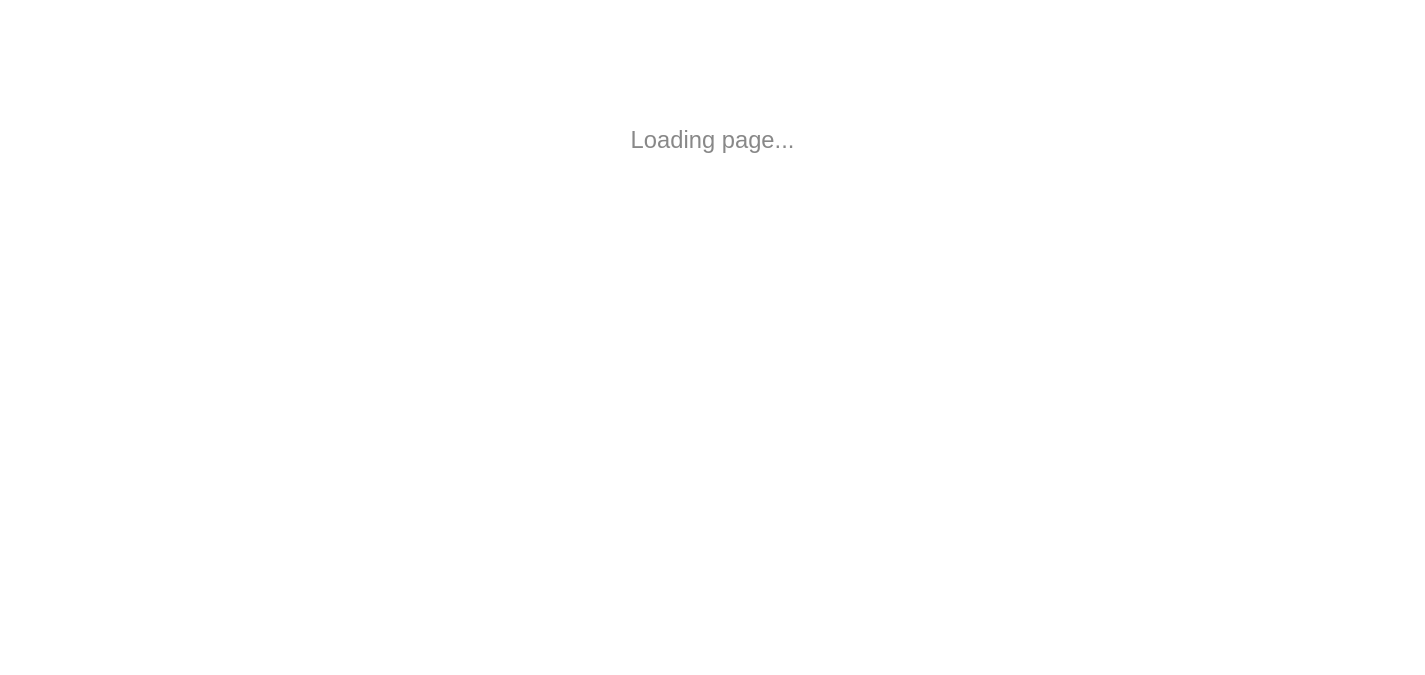 scroll, scrollTop: 0, scrollLeft: 0, axis: both 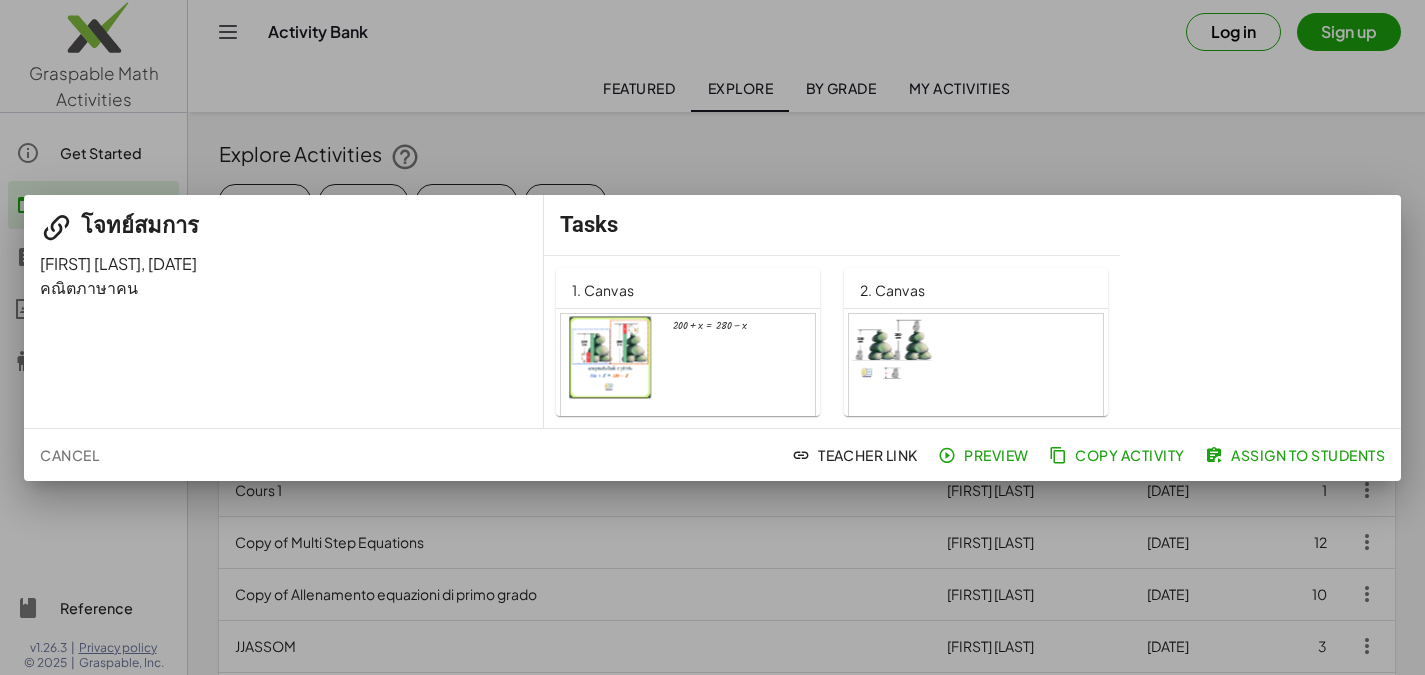 click at bounding box center [688, 386] 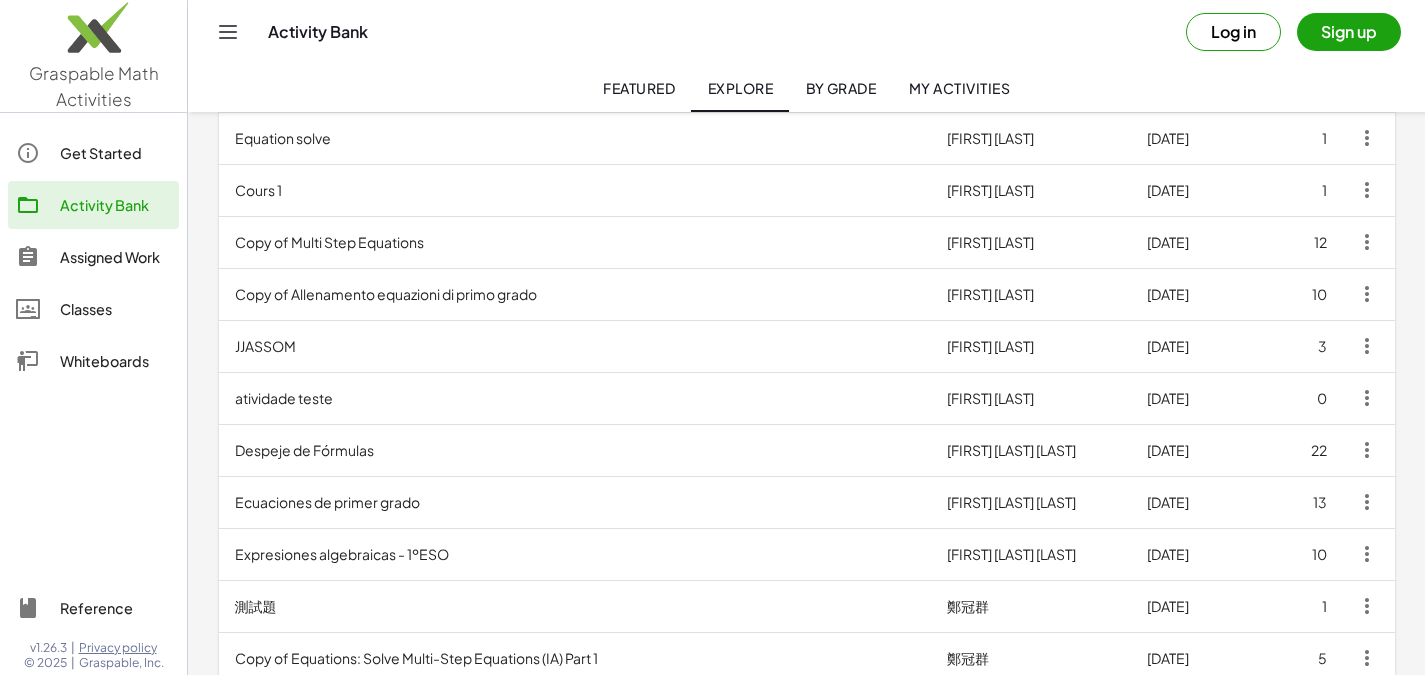 scroll, scrollTop: 0, scrollLeft: 0, axis: both 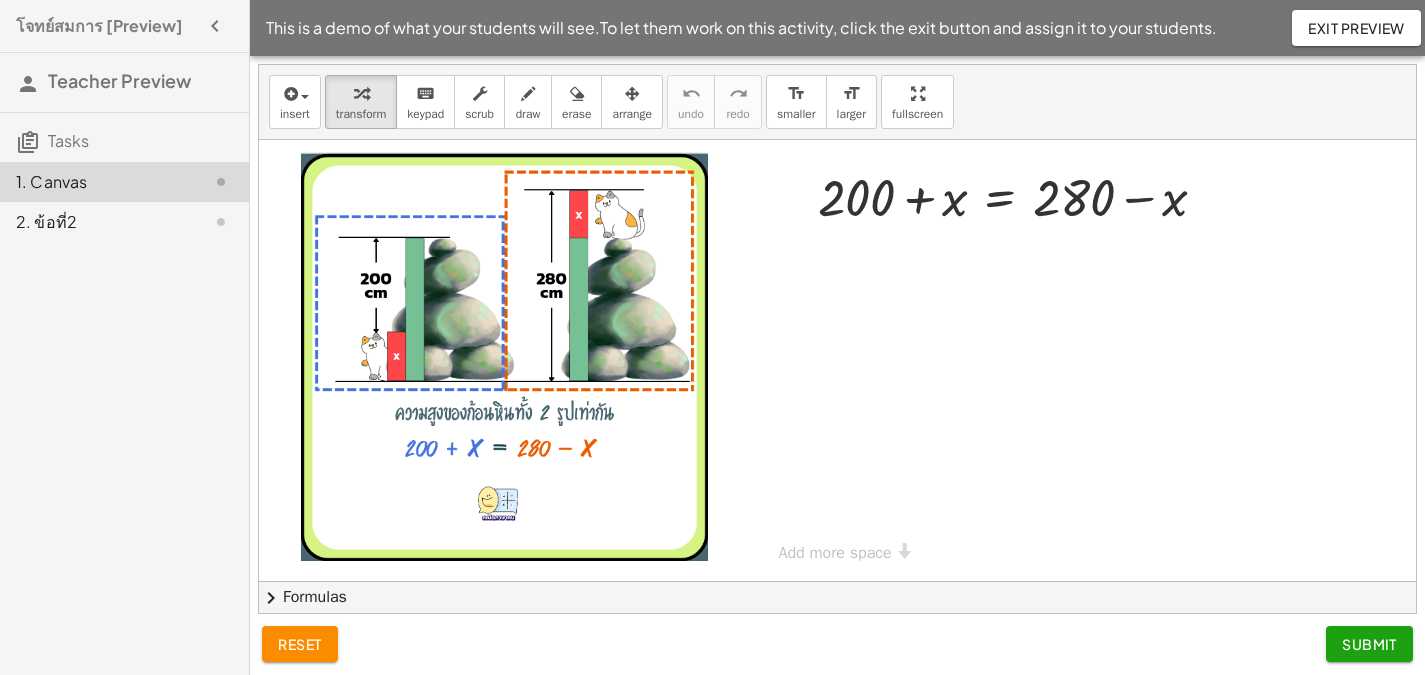 drag, startPoint x: 426, startPoint y: 269, endPoint x: 437, endPoint y: 276, distance: 13.038404 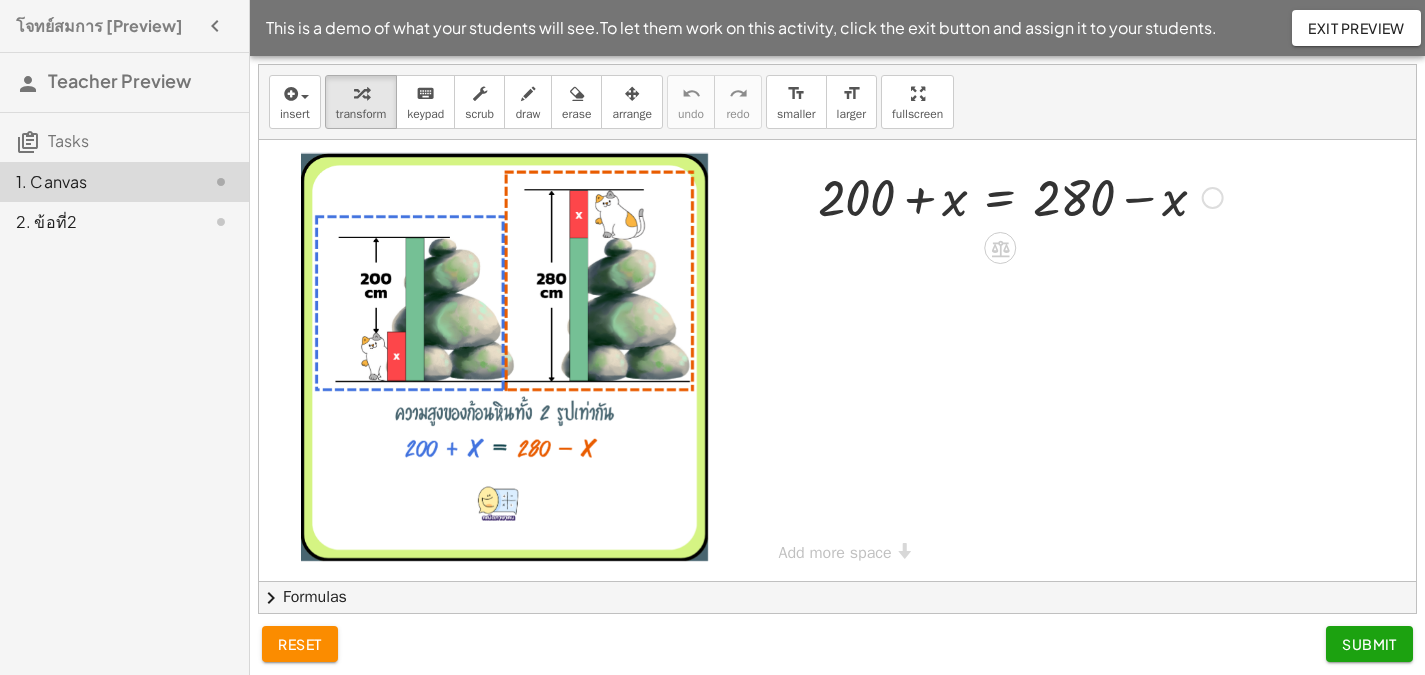 click at bounding box center (1020, 196) 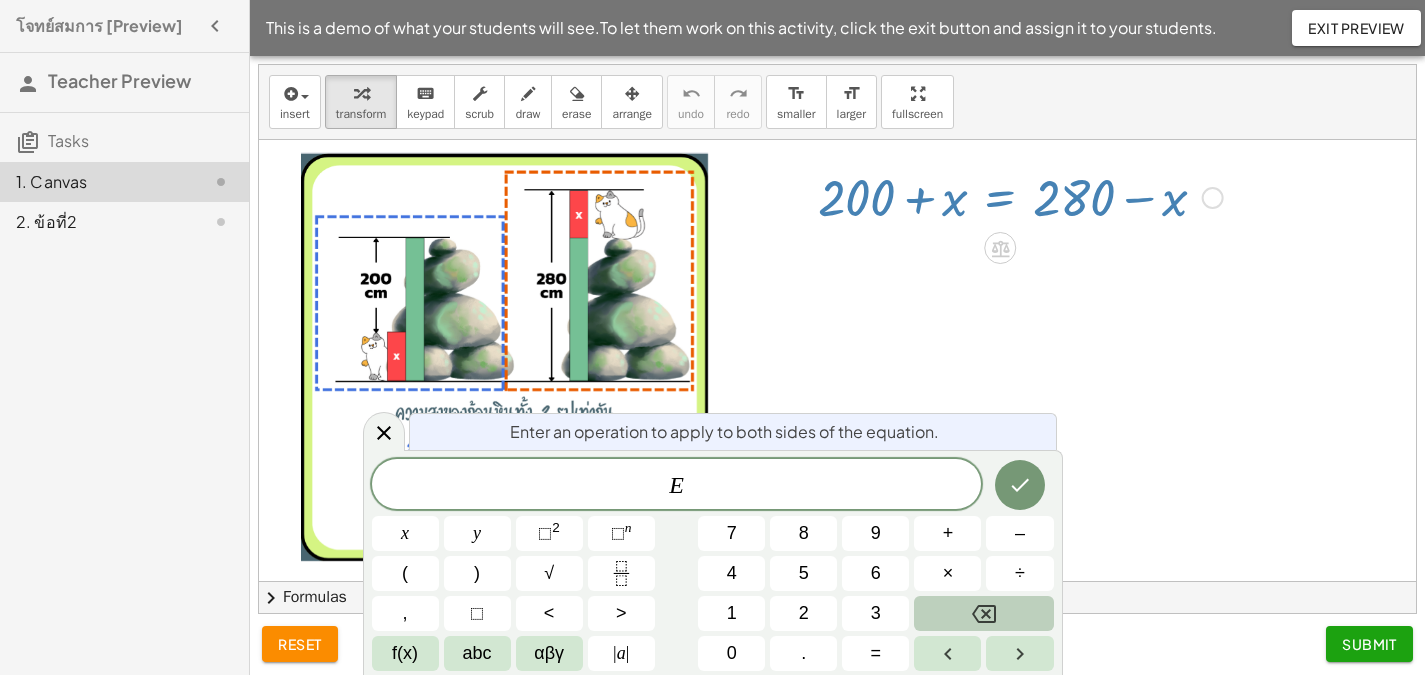 click at bounding box center (983, 613) 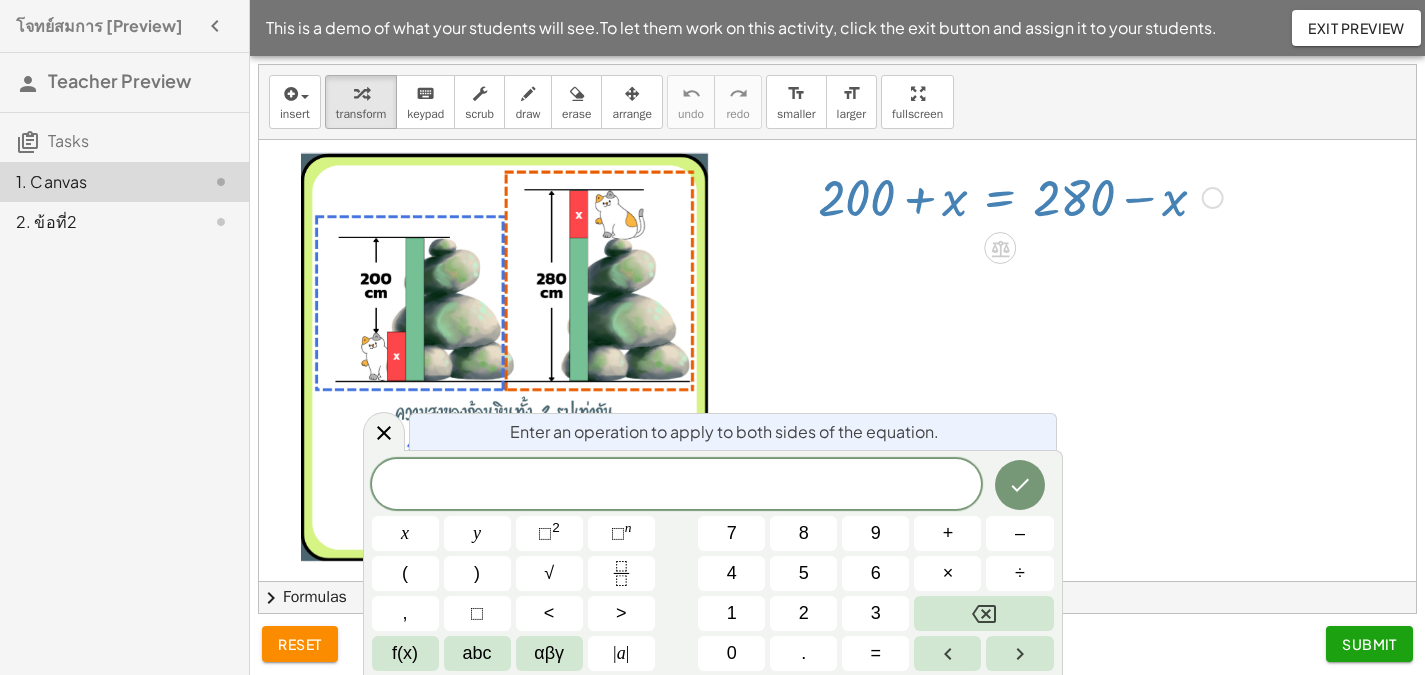 drag, startPoint x: 1177, startPoint y: 206, endPoint x: 1035, endPoint y: 287, distance: 163.47783 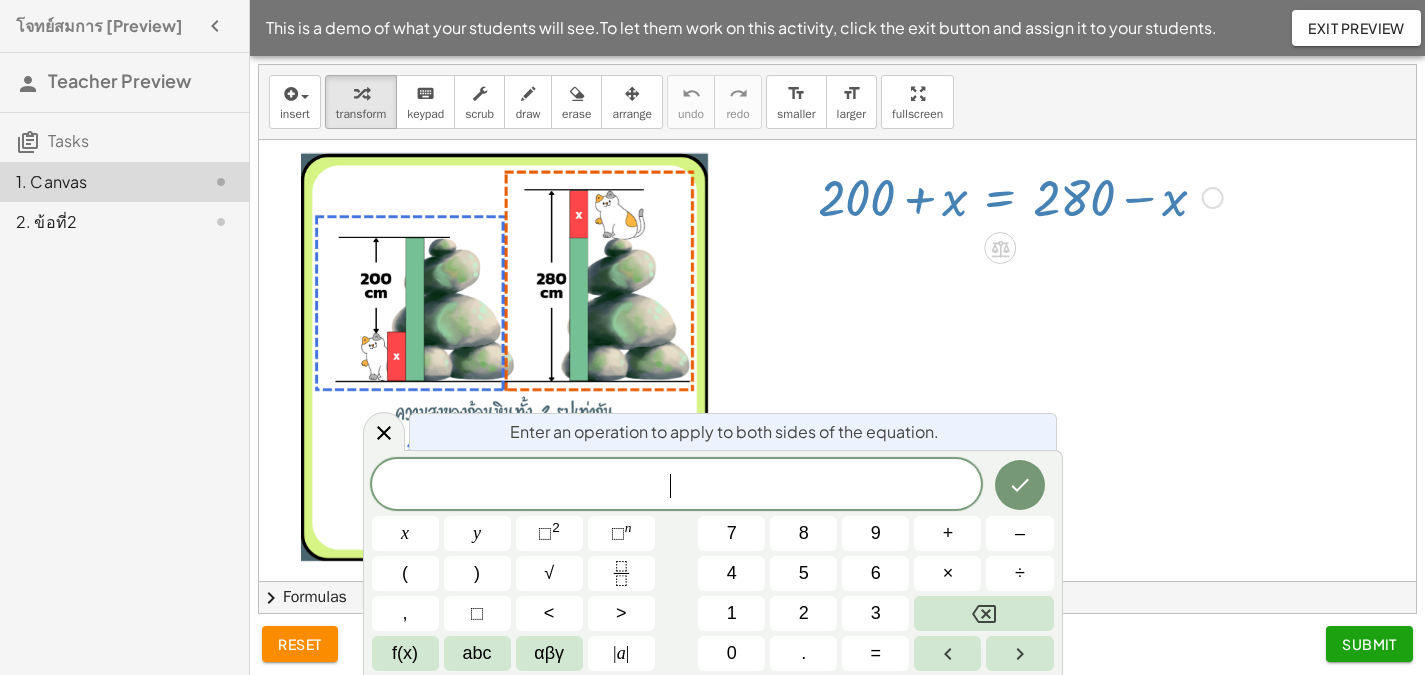 scroll, scrollTop: 3, scrollLeft: 0, axis: vertical 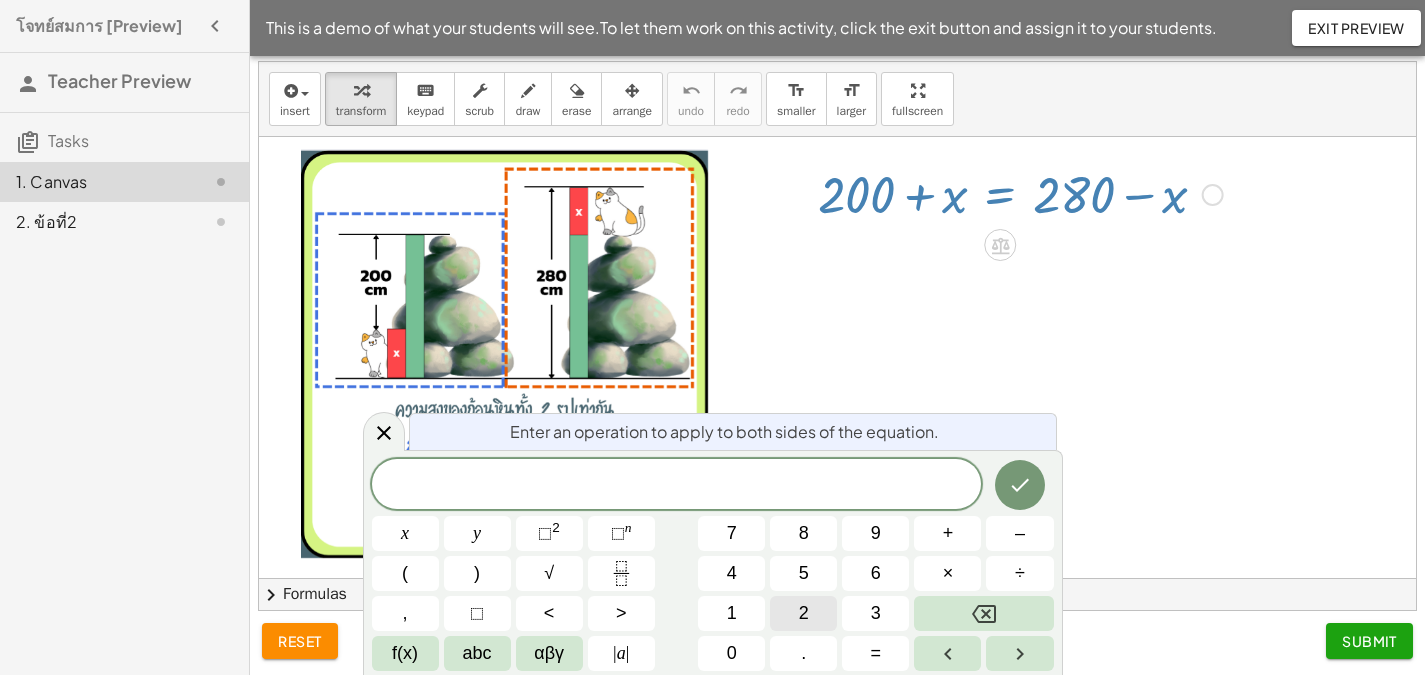 click on "2" at bounding box center (803, 613) 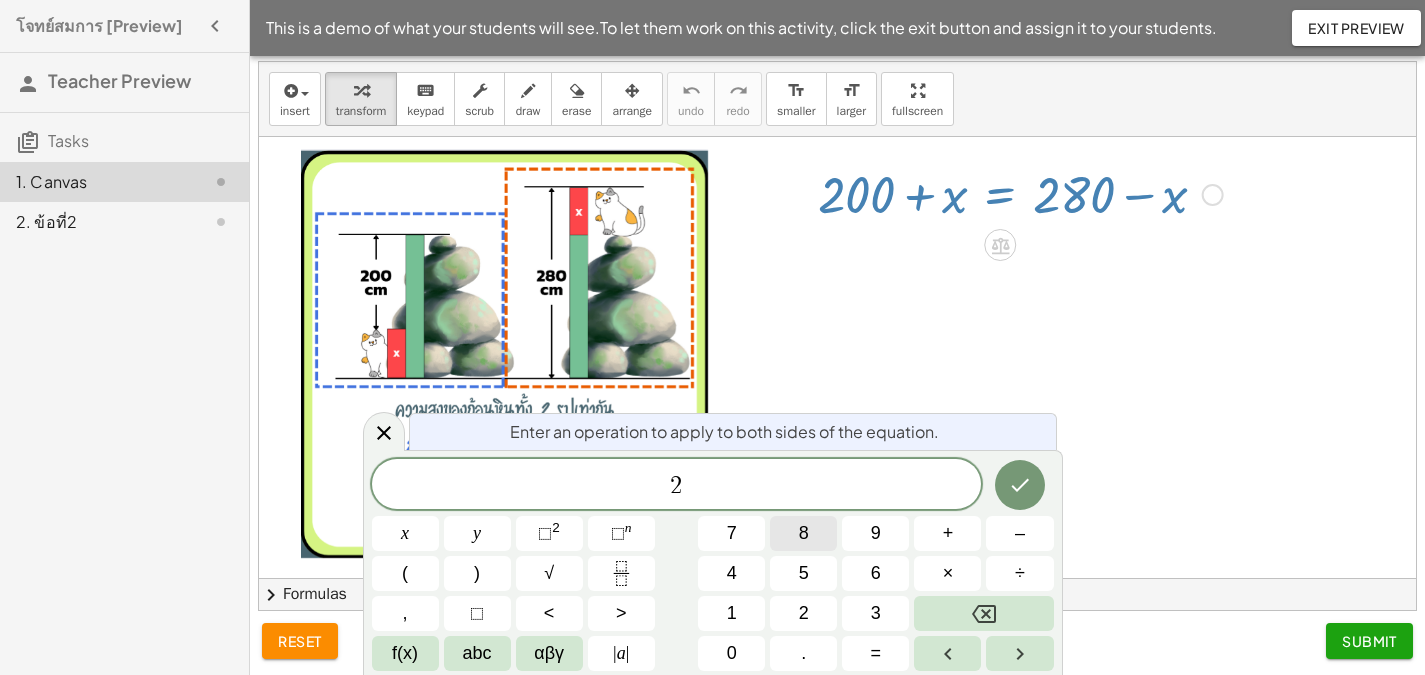 click on "8" at bounding box center [804, 533] 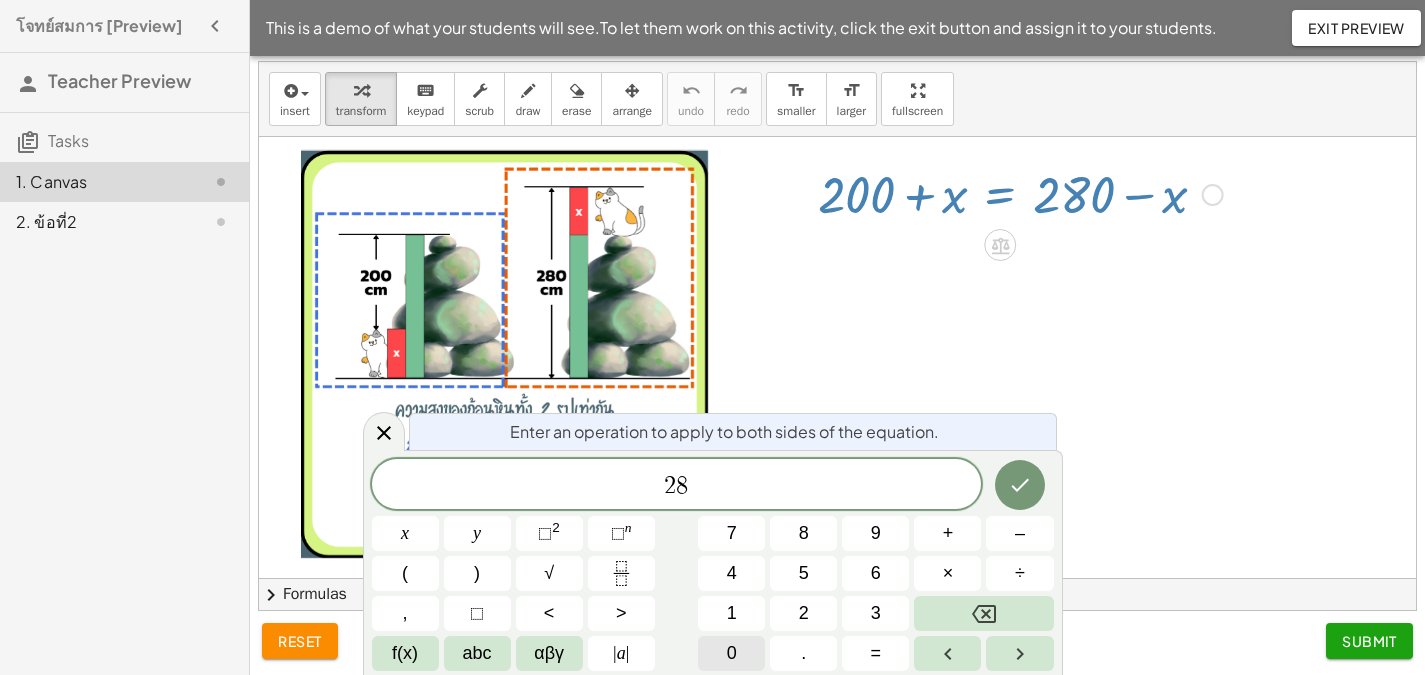 click on "0" at bounding box center [731, 653] 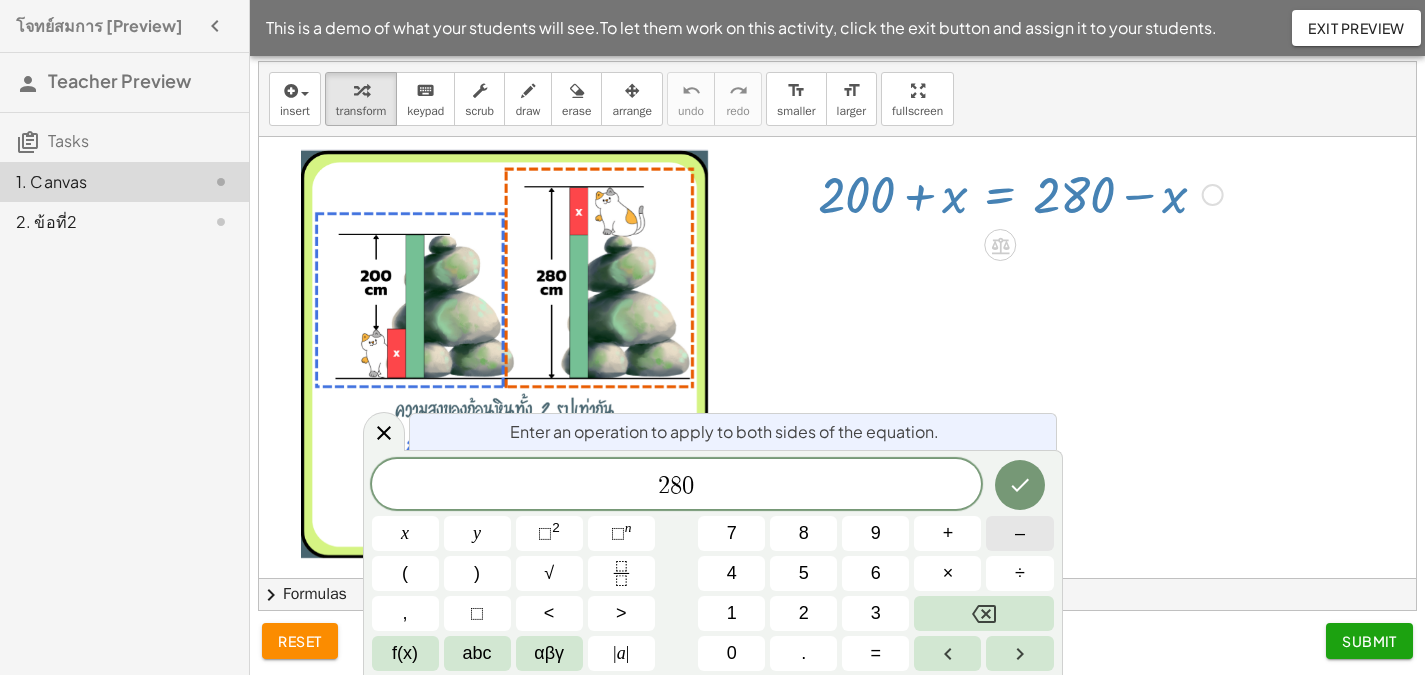 click on "–" at bounding box center (1019, 533) 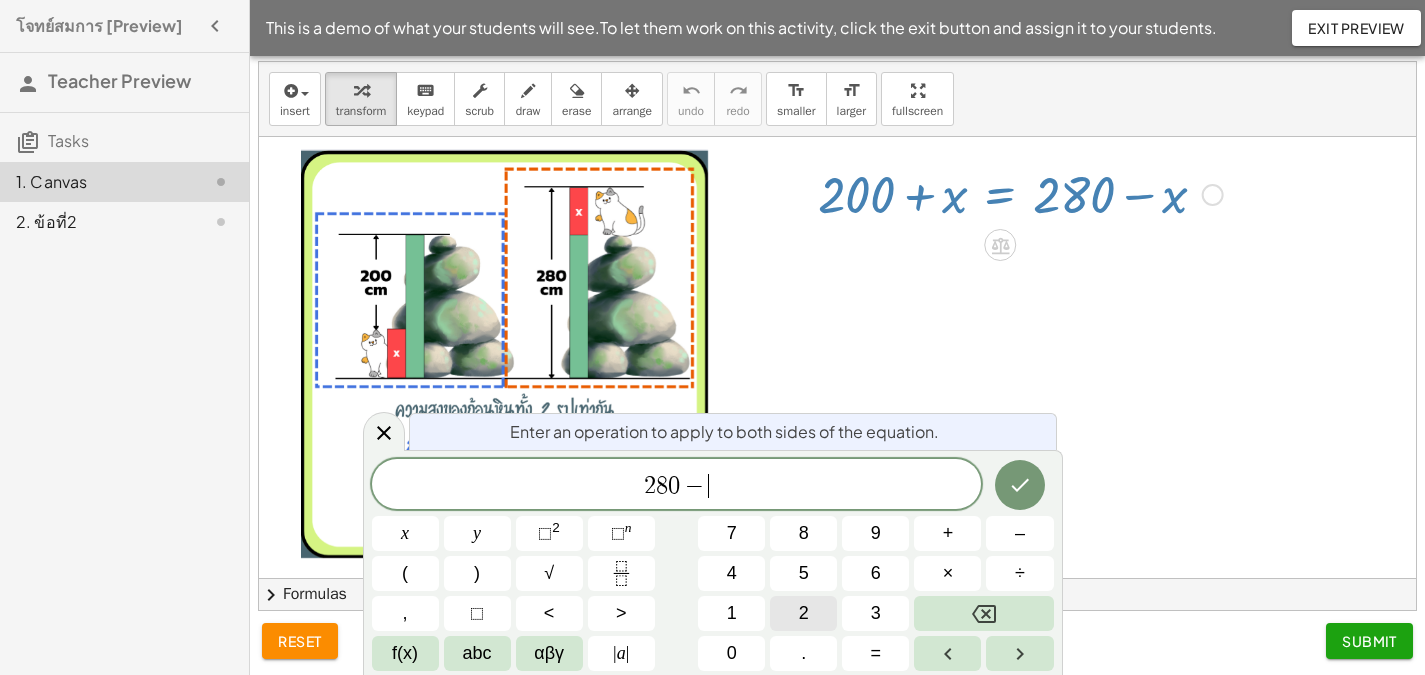click on "2" at bounding box center (803, 613) 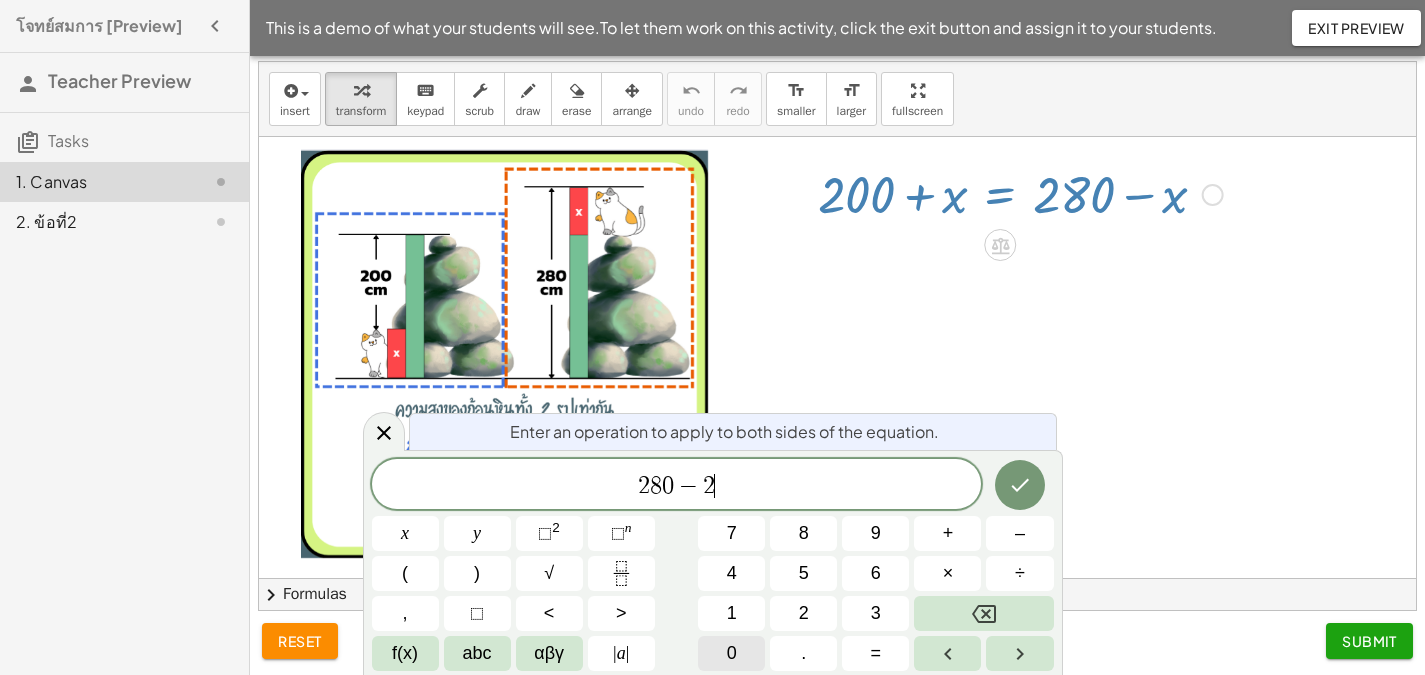 click on "Enter an operation to apply to both sides of the equation. 2 8 0 − 2 ​ x y ⬚ 2 ⬚ n 7 8 9 + – ( ) √ 4 5 6 × ÷ , ⬚ < > 1 2 3 f(x) abc αβγ | a | 0 . =" at bounding box center (713, 562) 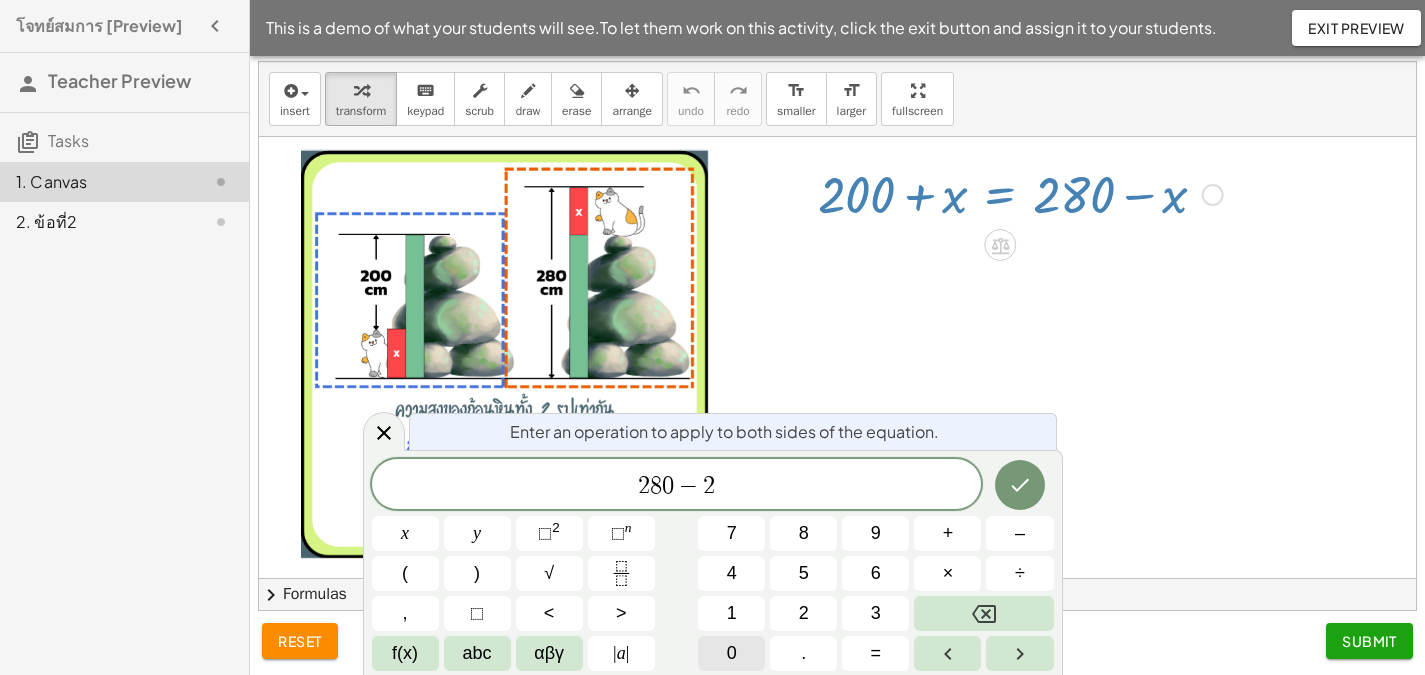 click on "0" at bounding box center (731, 653) 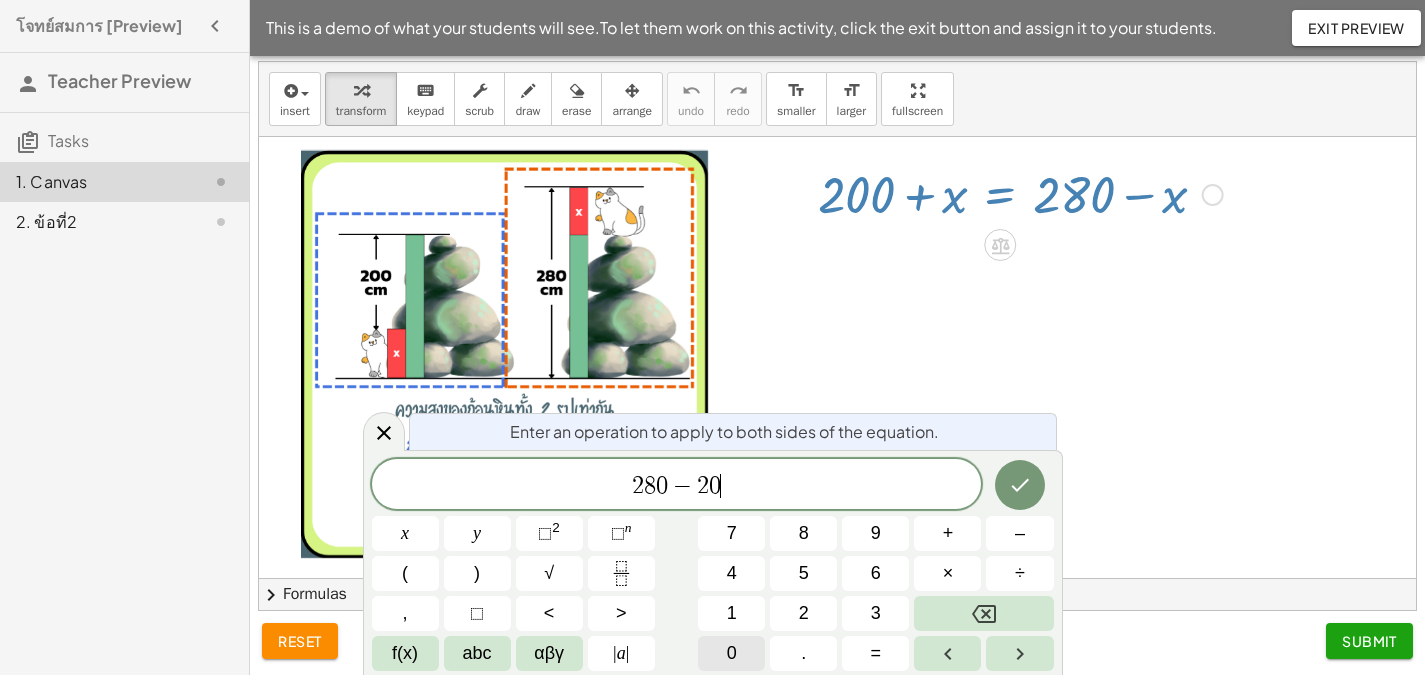 click on "0" at bounding box center [731, 653] 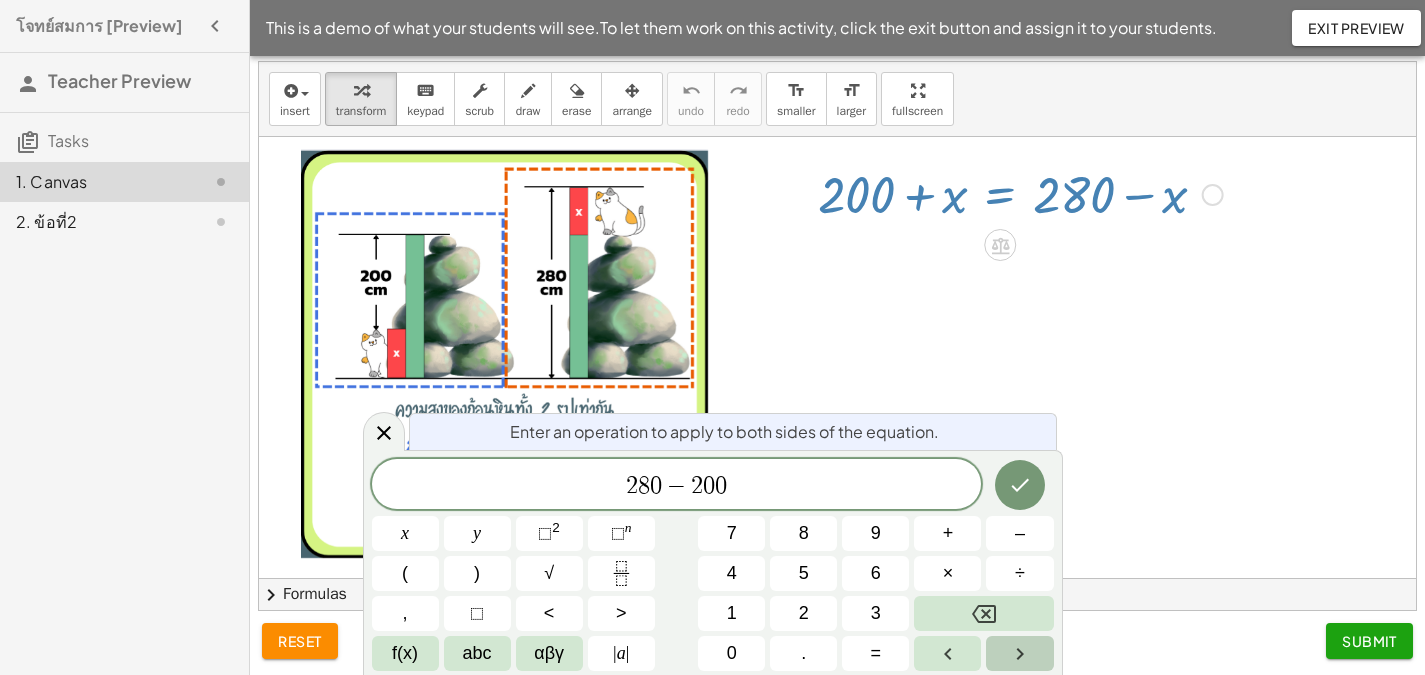 click 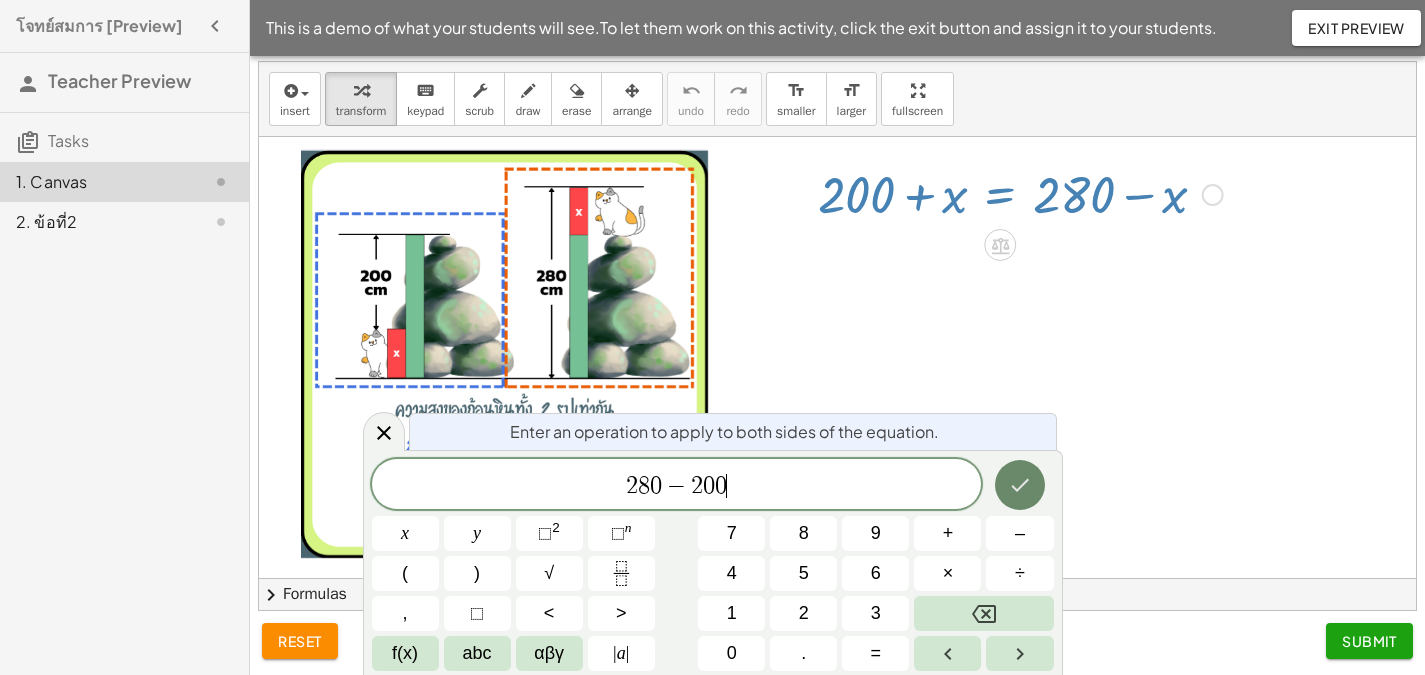 click at bounding box center (1020, 485) 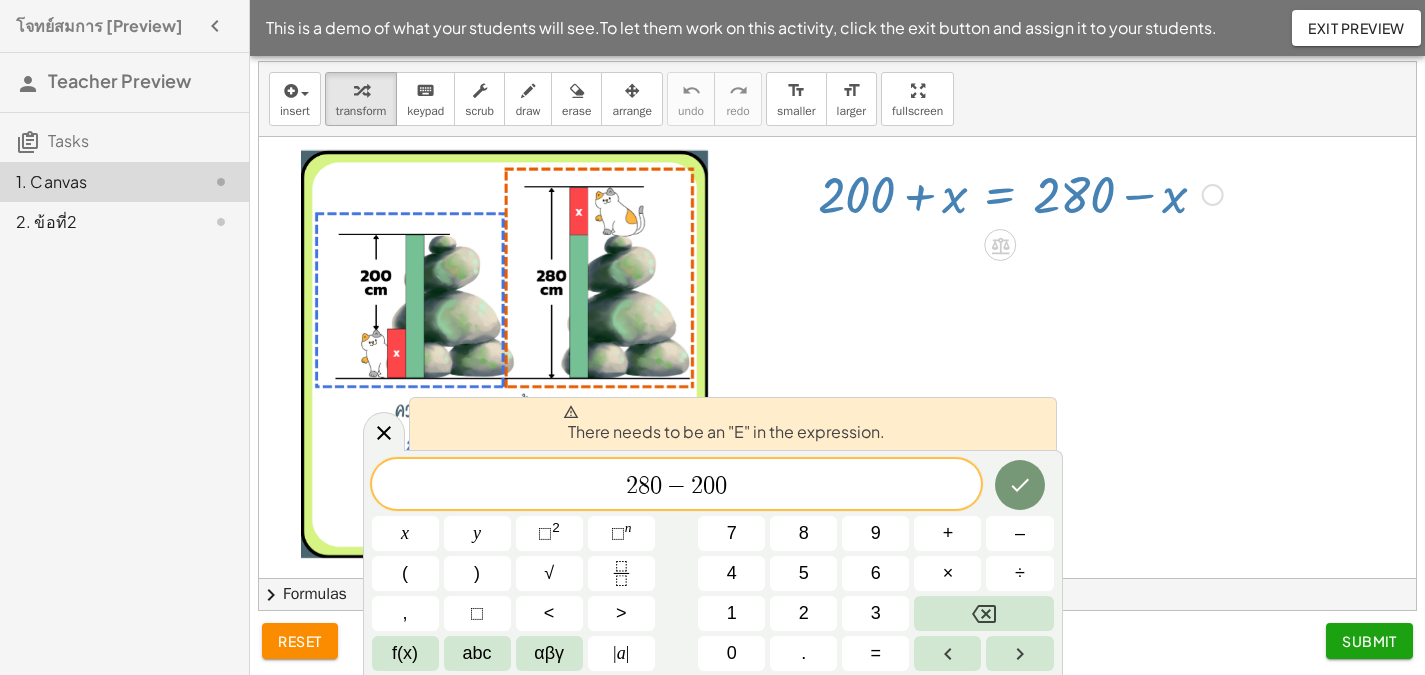 click on "2 8 0 − 2 0 0 ​" at bounding box center [677, 486] 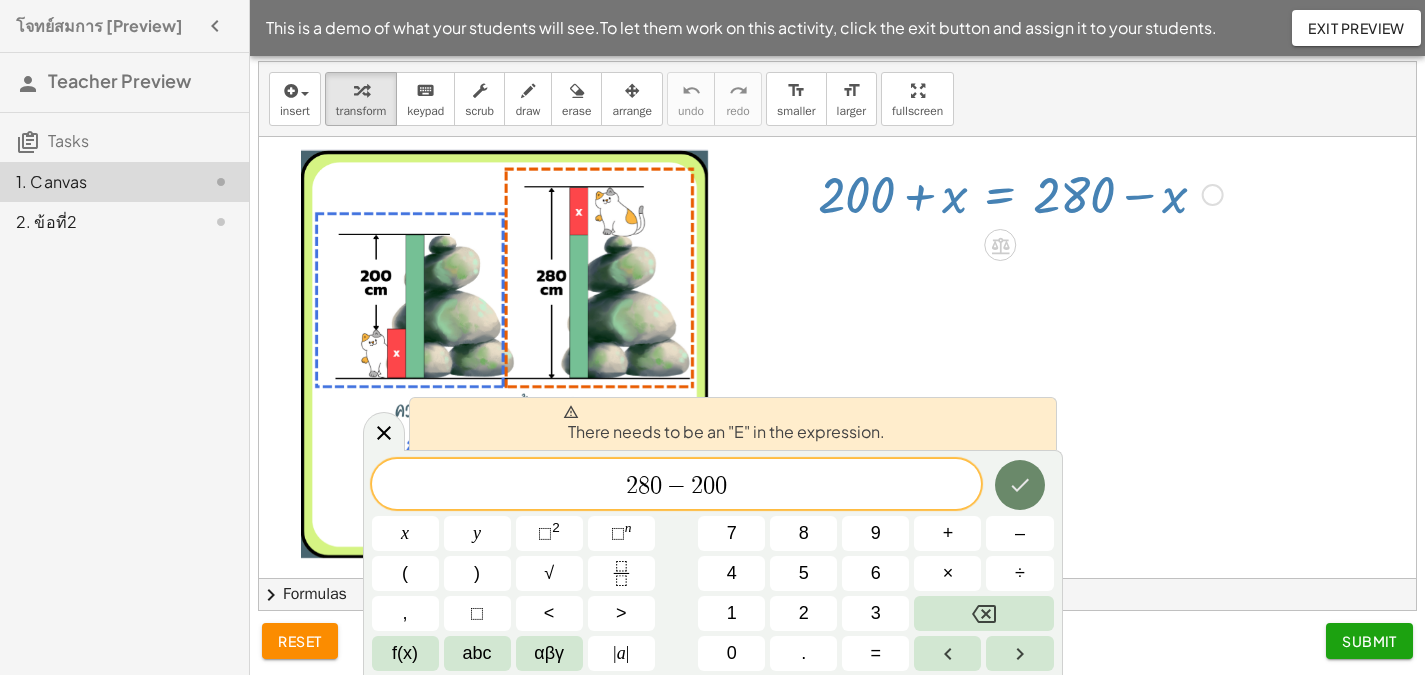 click at bounding box center (1020, 485) 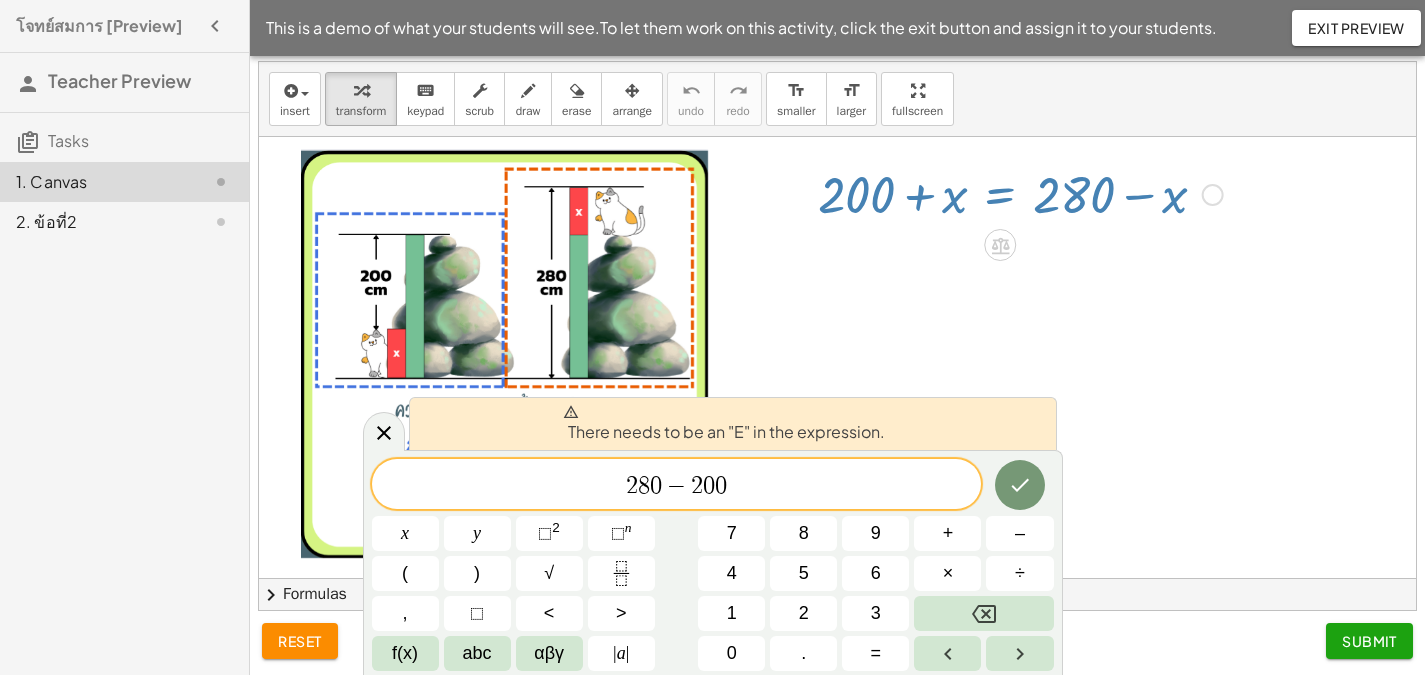 drag, startPoint x: 1191, startPoint y: 386, endPoint x: 855, endPoint y: 454, distance: 342.8119 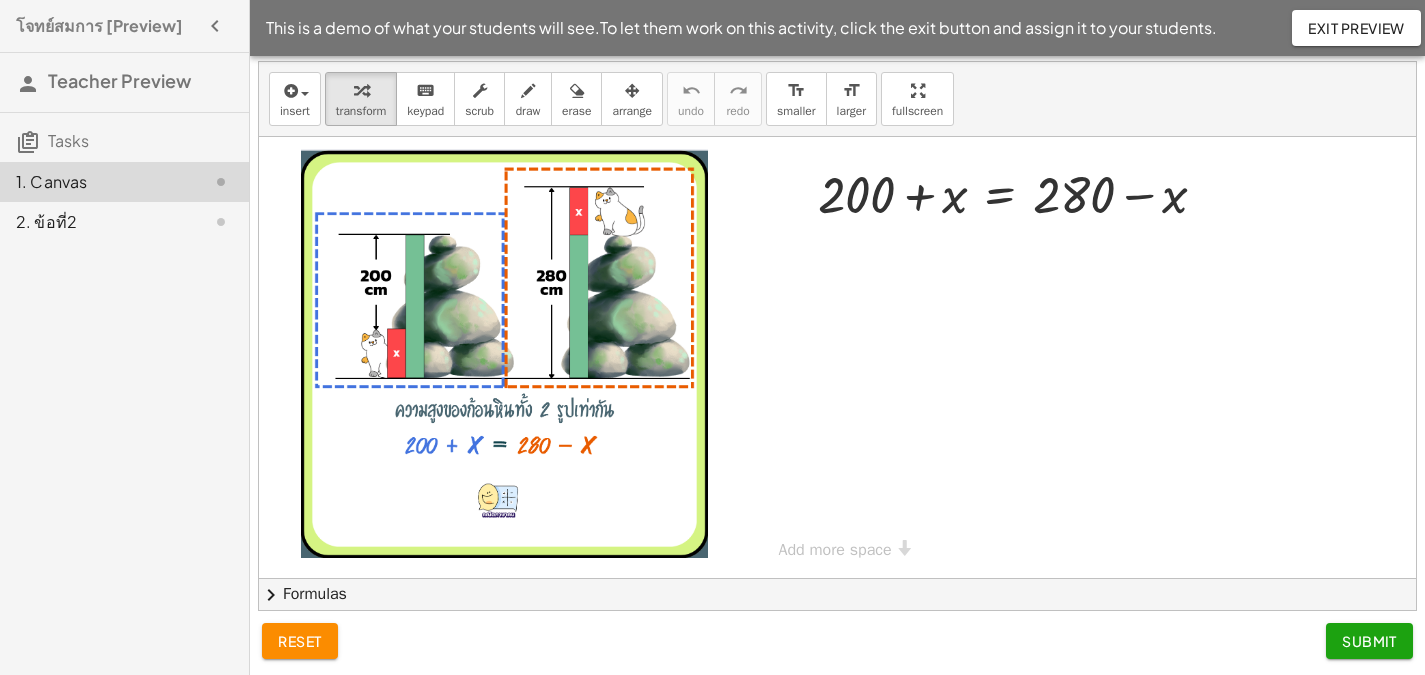 click at bounding box center (506, 355) 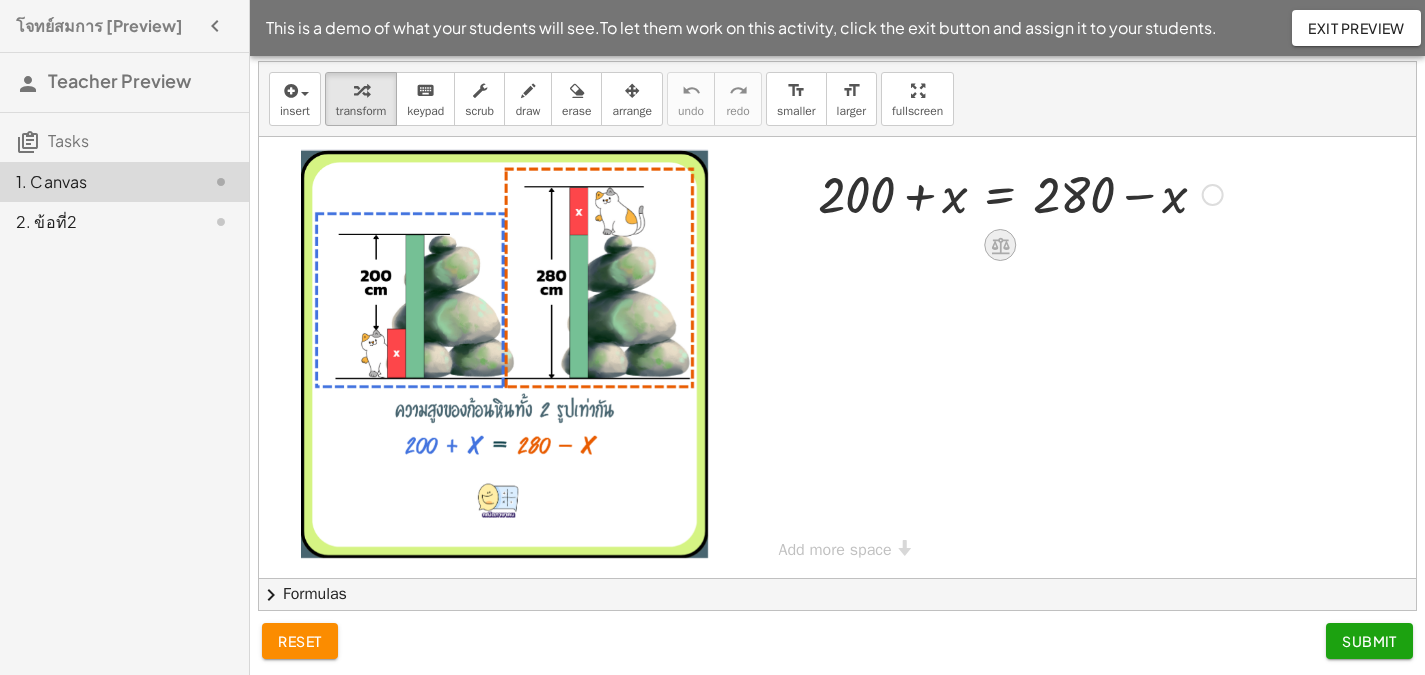 click 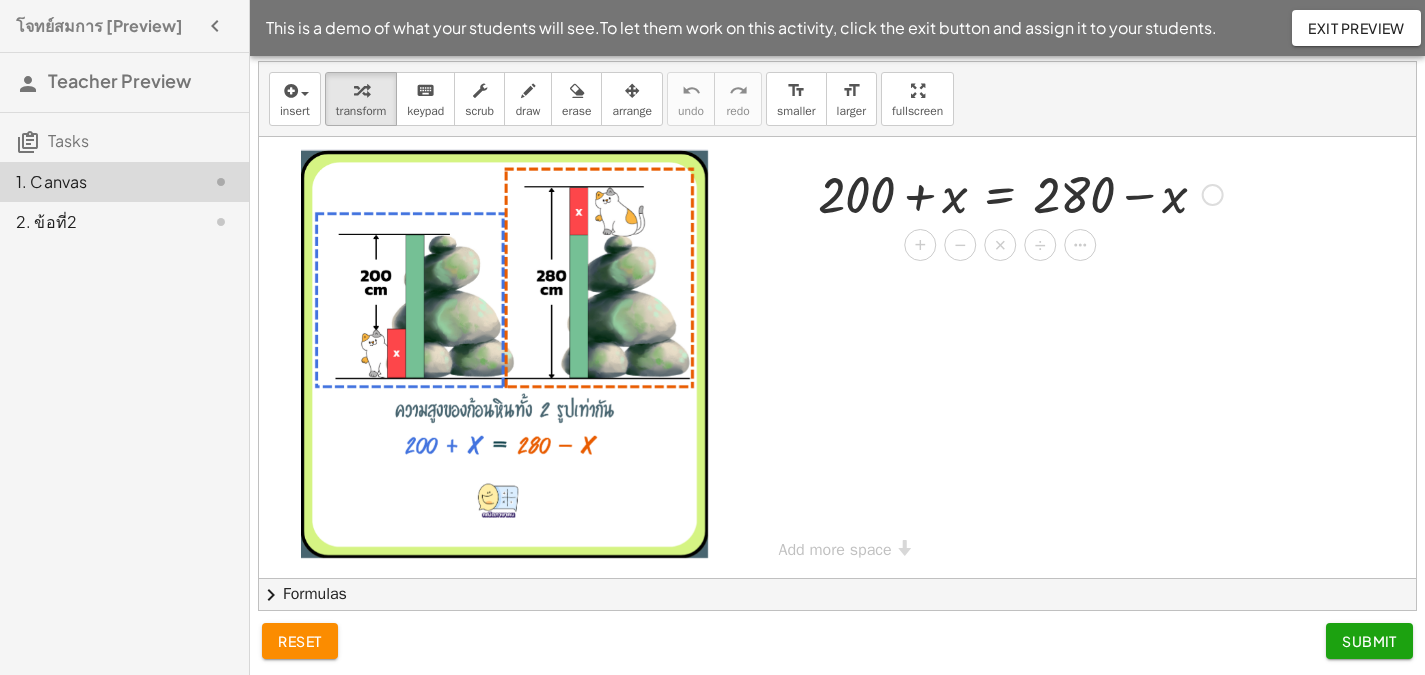 click on "−" at bounding box center [960, 245] 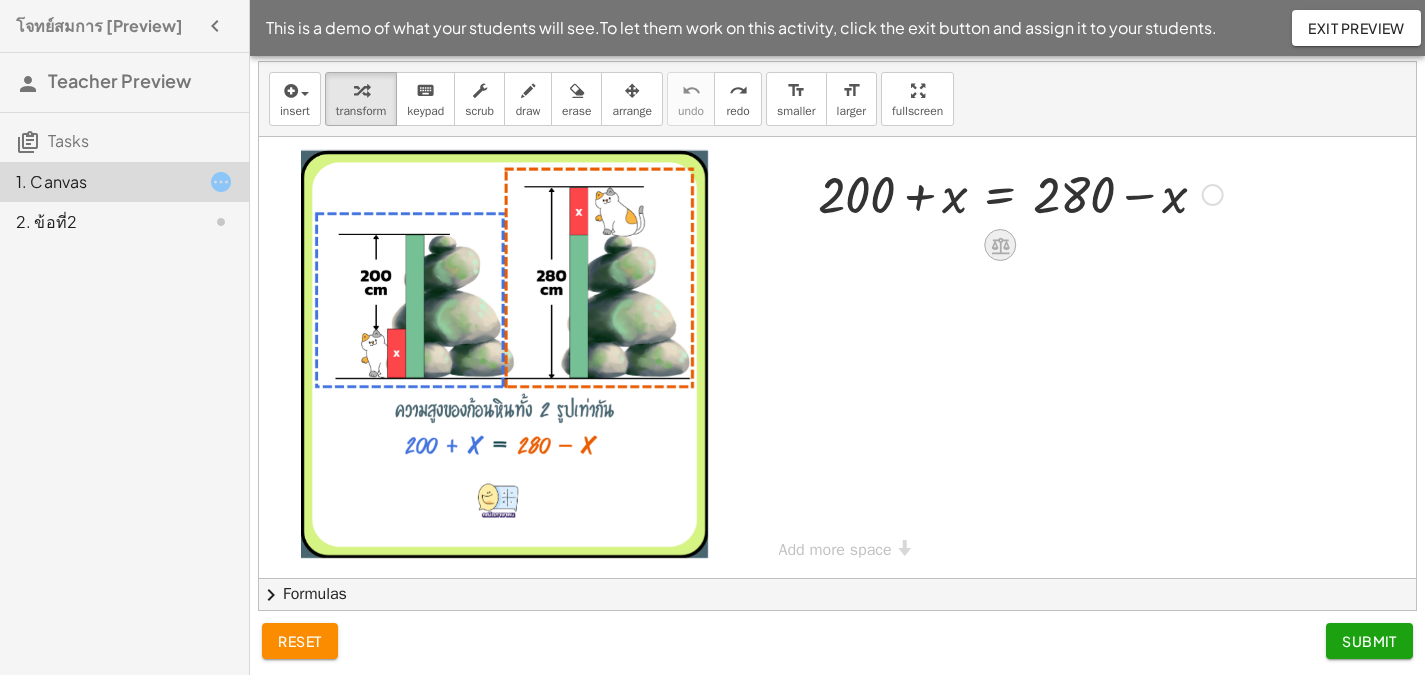 click 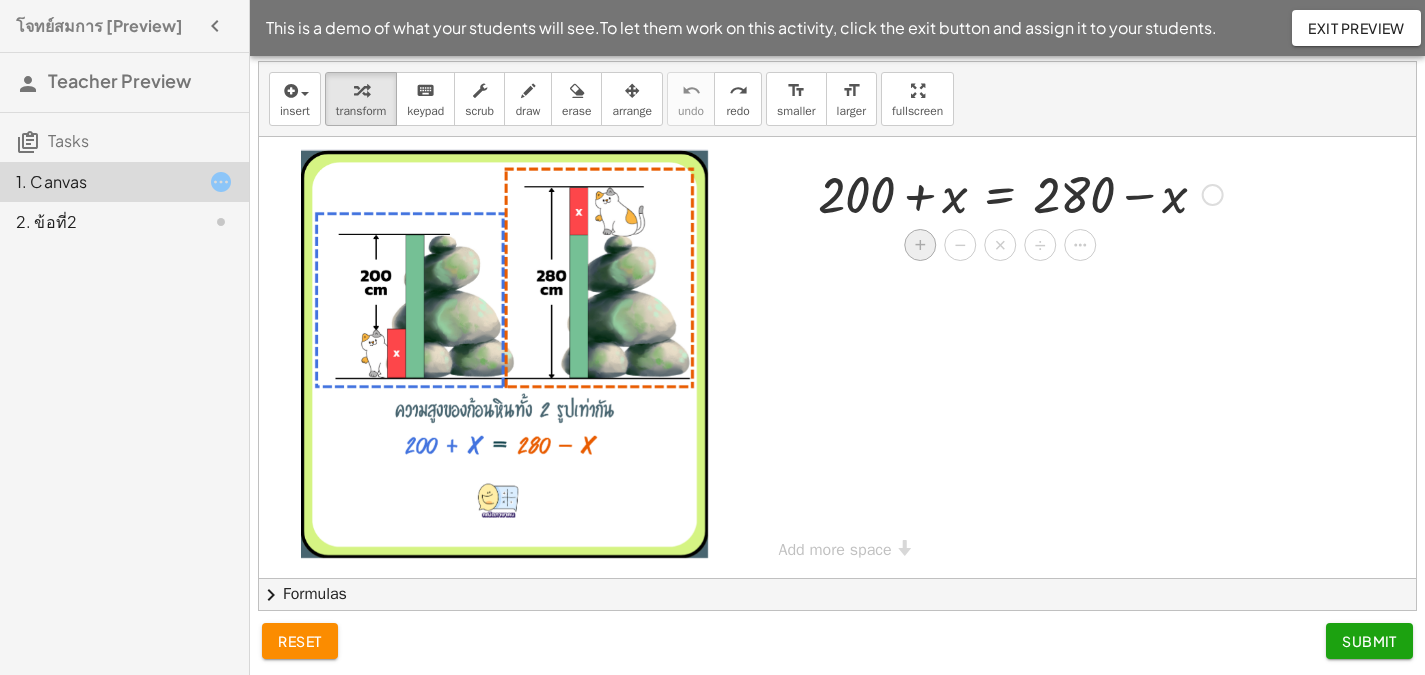 click on "+" at bounding box center (920, 245) 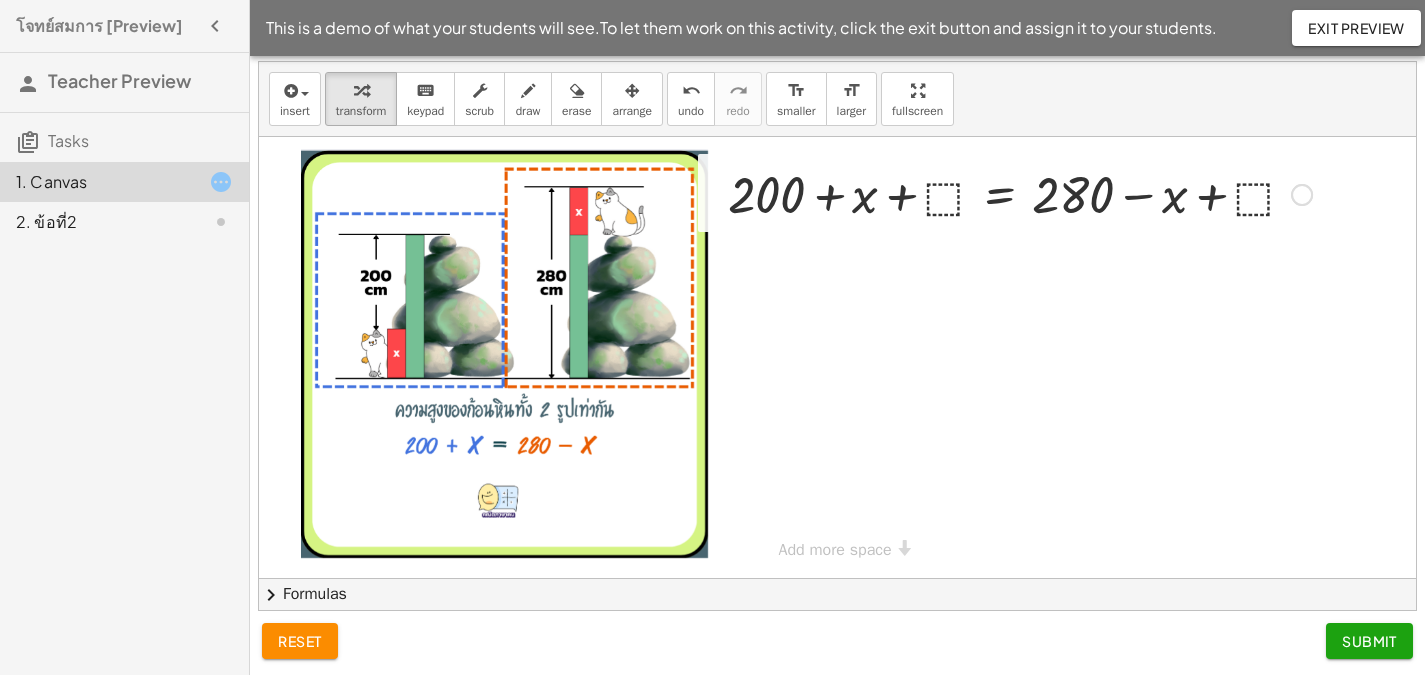 click at bounding box center [1020, 193] 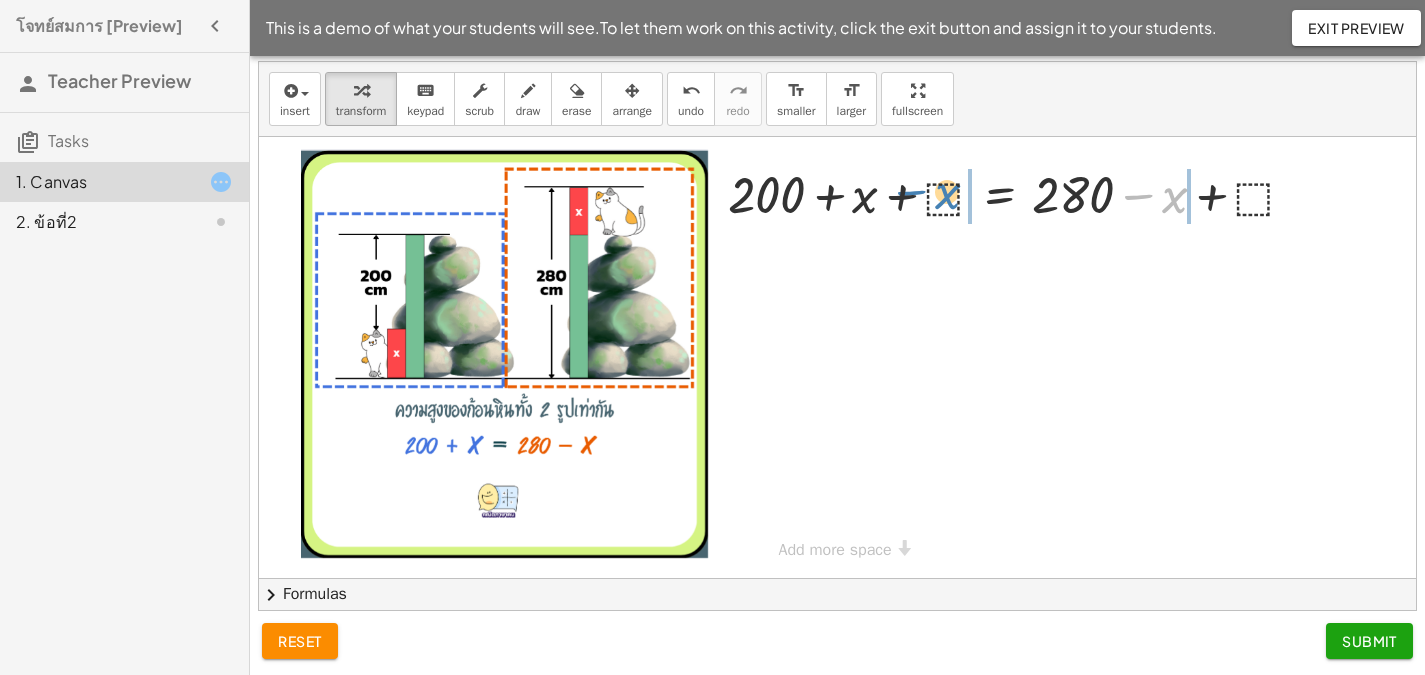 drag, startPoint x: 1149, startPoint y: 195, endPoint x: 928, endPoint y: 192, distance: 221.02036 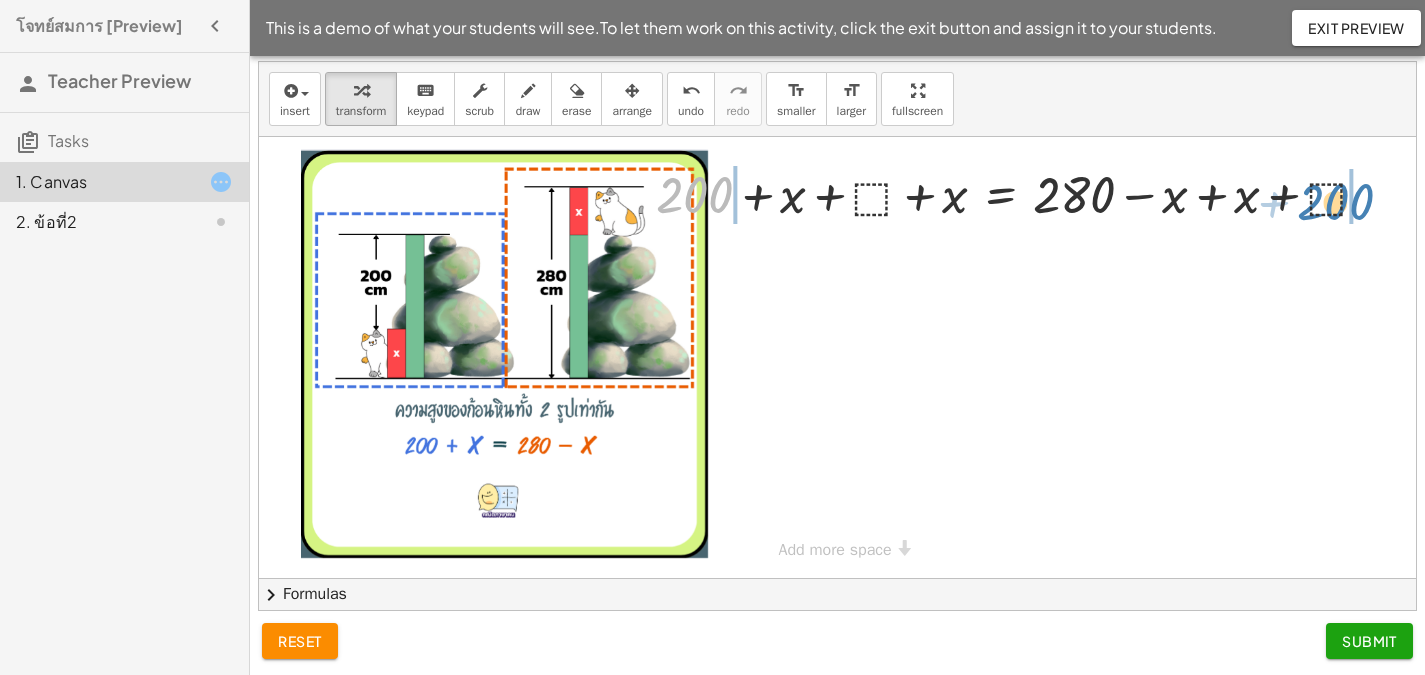 drag, startPoint x: 708, startPoint y: 198, endPoint x: 1349, endPoint y: 205, distance: 641.0382 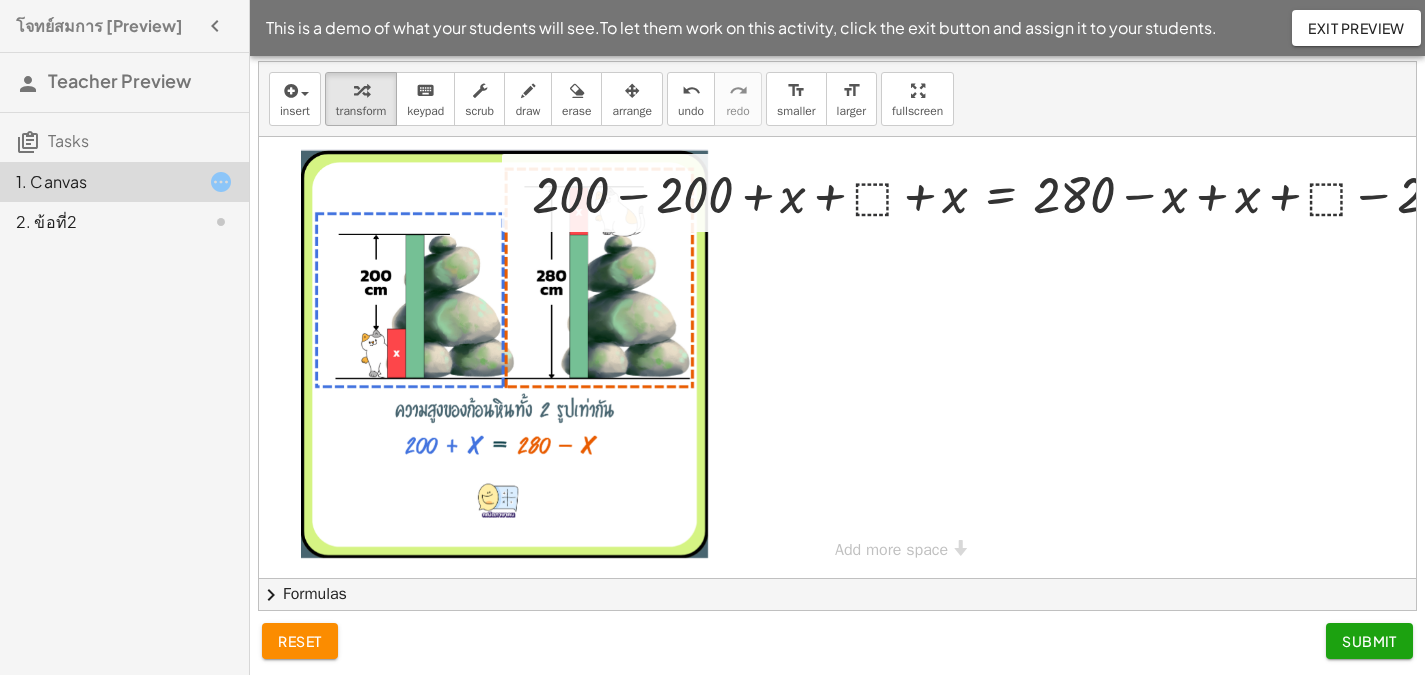 click at bounding box center [1020, 193] 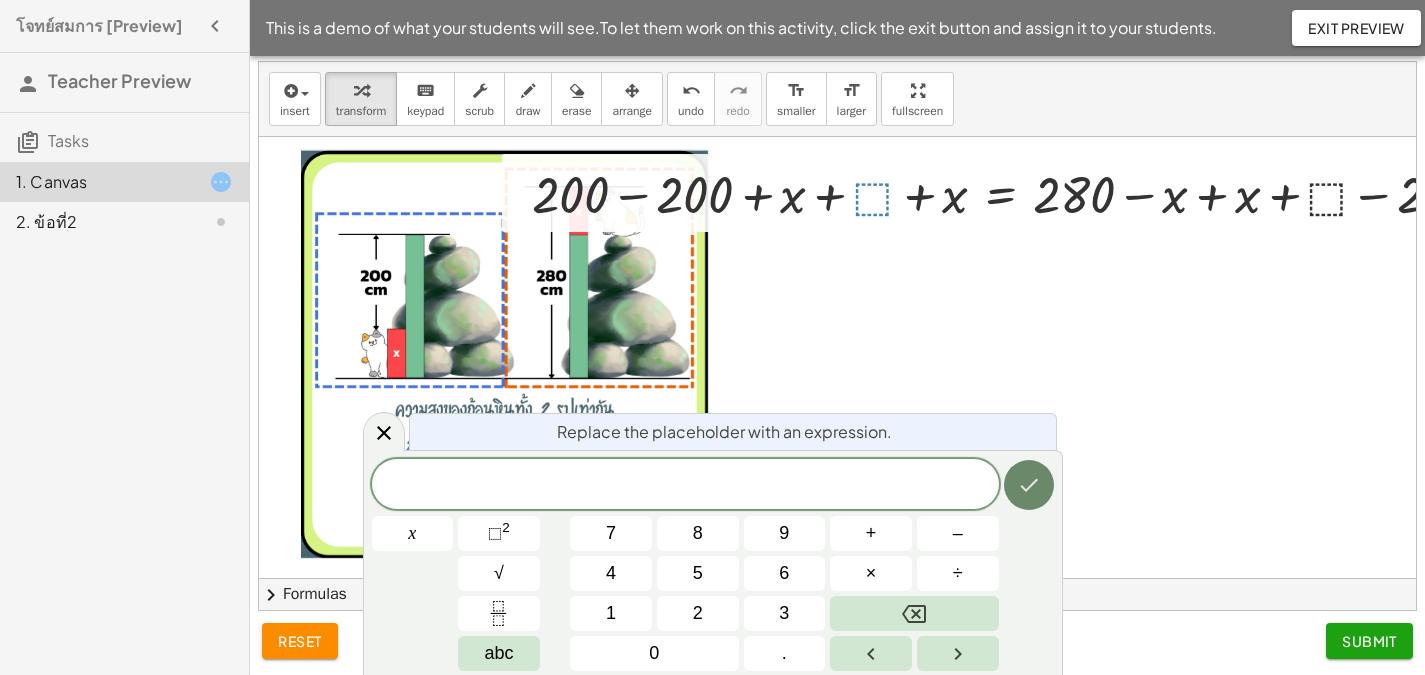 click 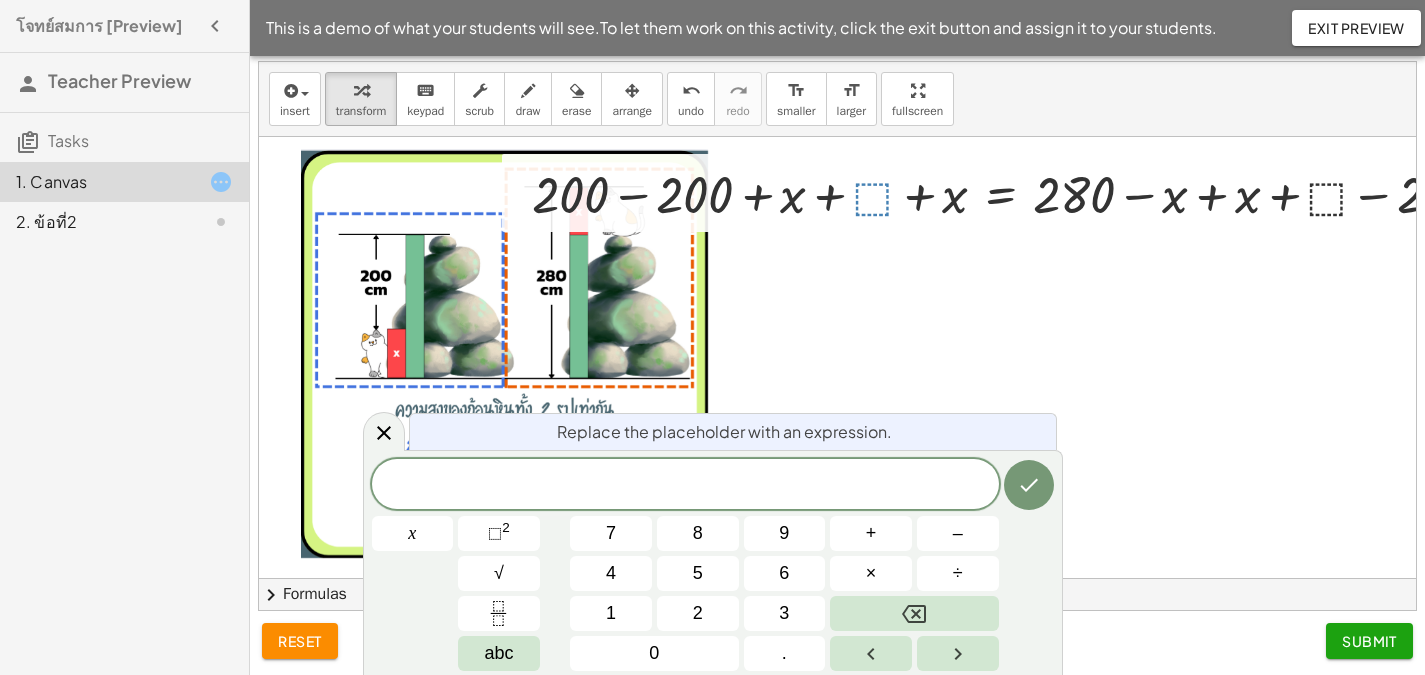 click on "Submit" 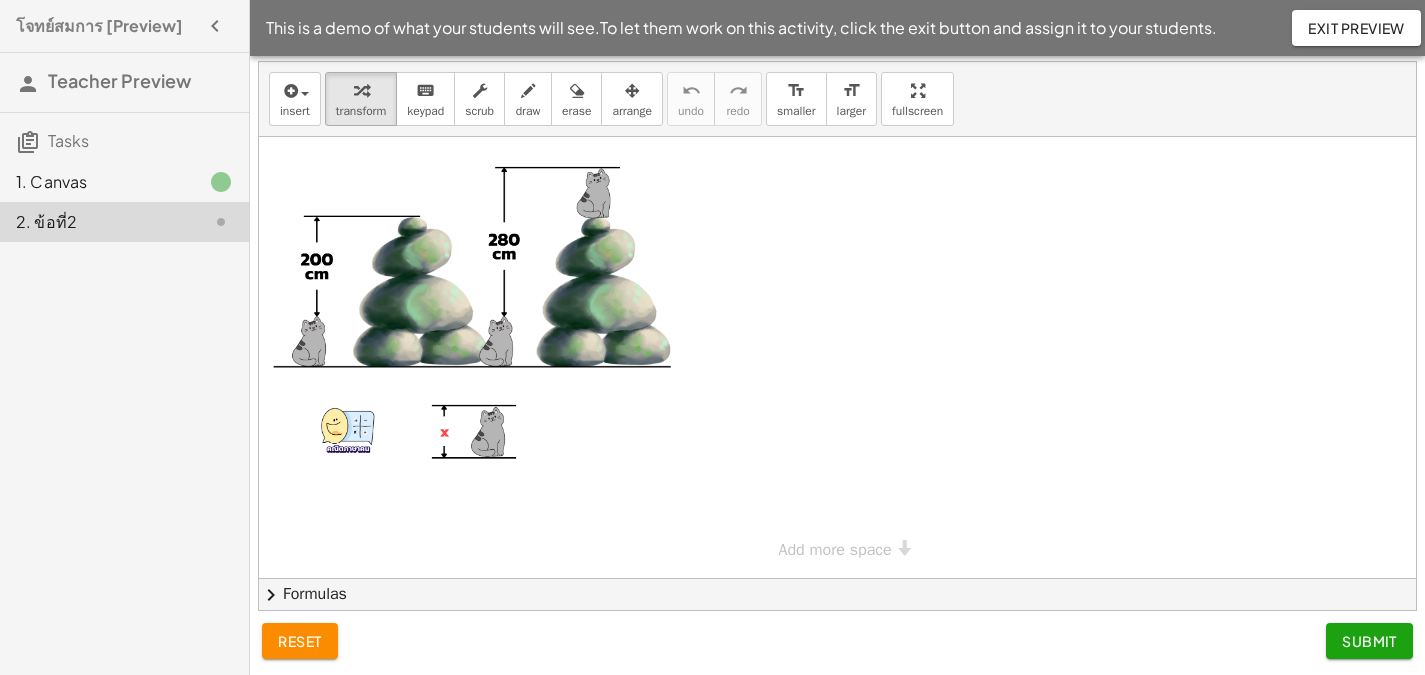 click on "Submit" 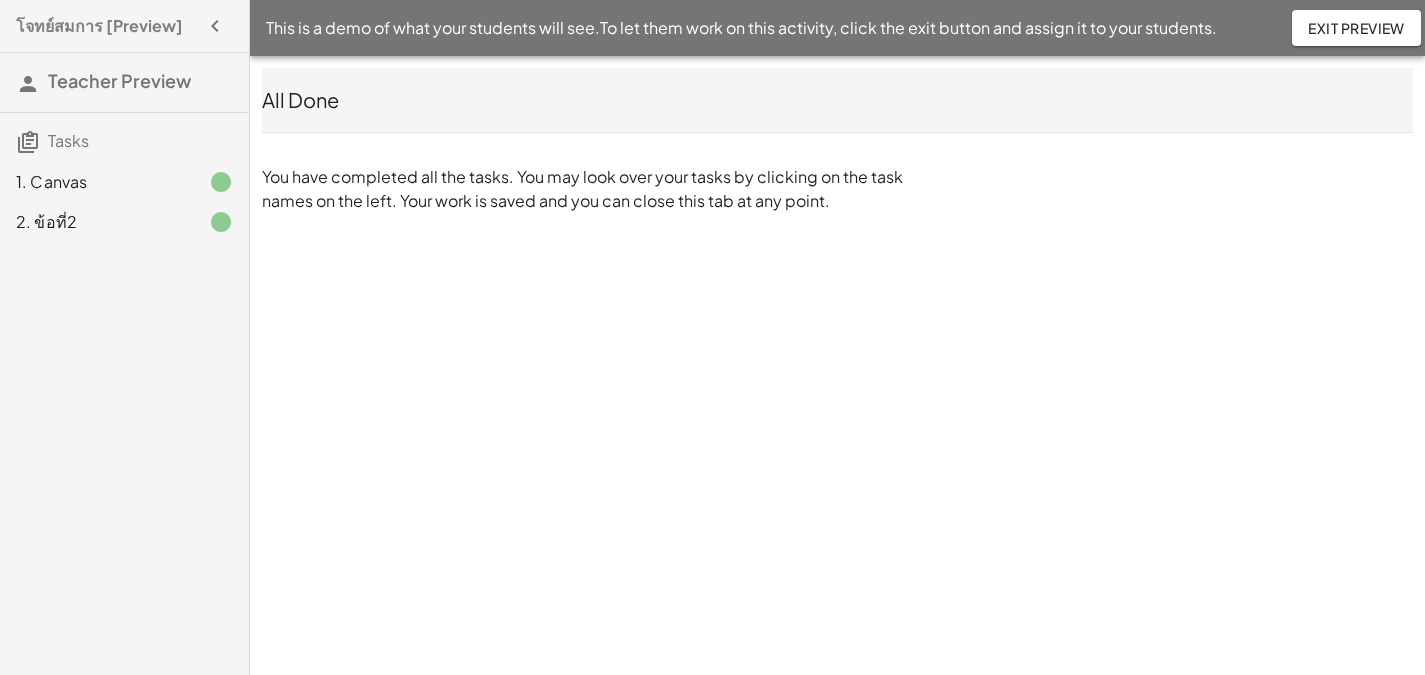 scroll, scrollTop: 0, scrollLeft: 0, axis: both 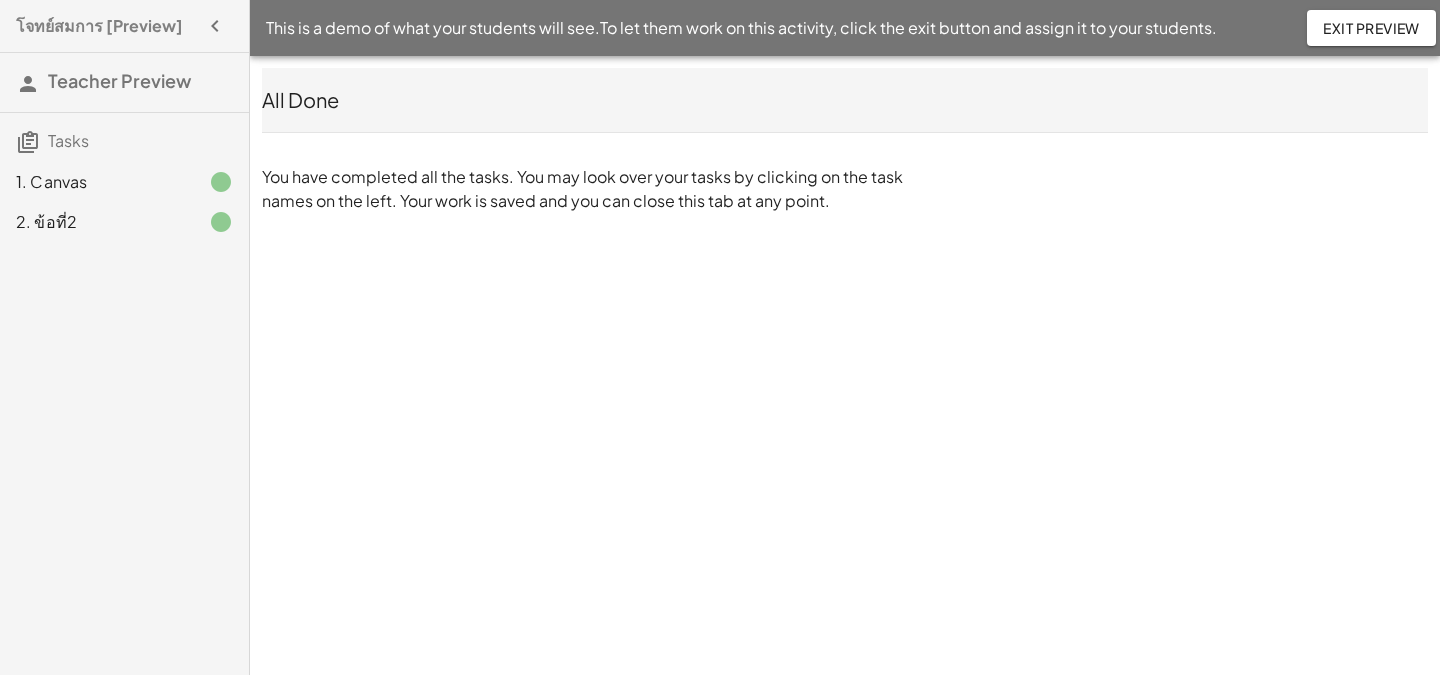 click on "1. Canvas" 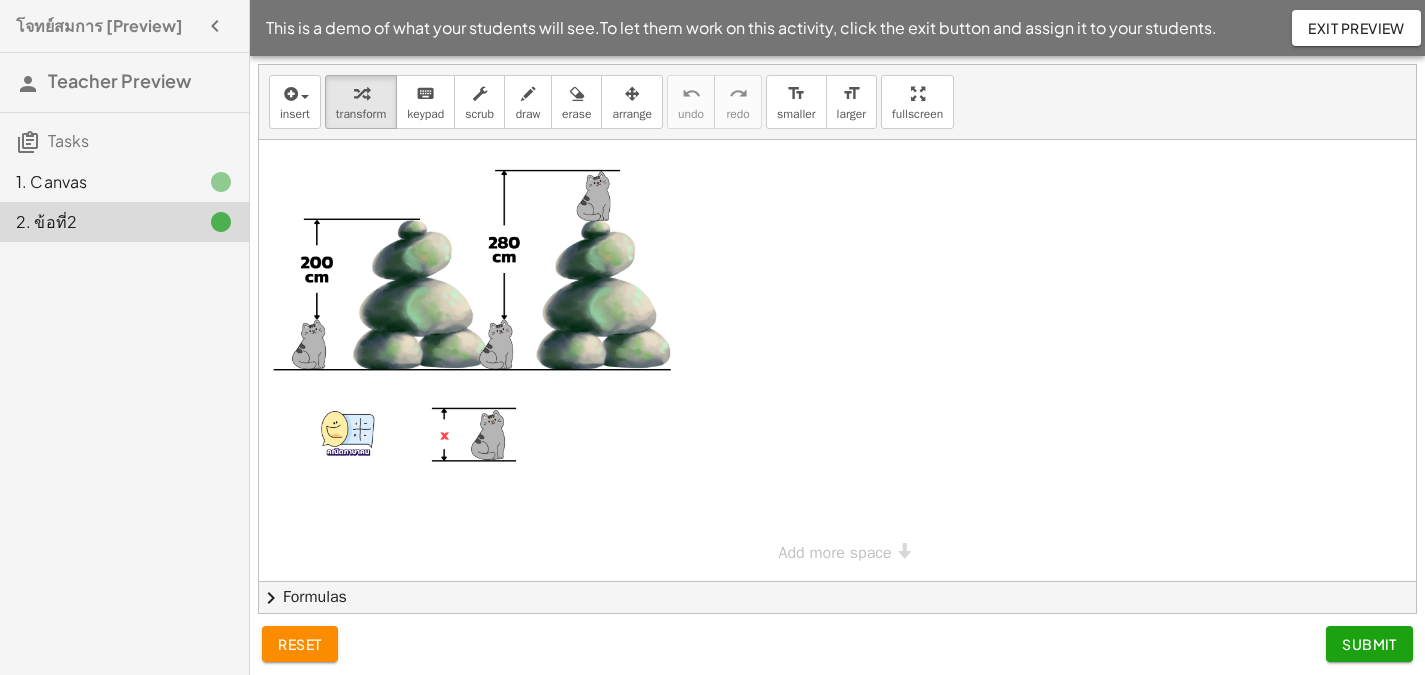 scroll, scrollTop: 3, scrollLeft: 0, axis: vertical 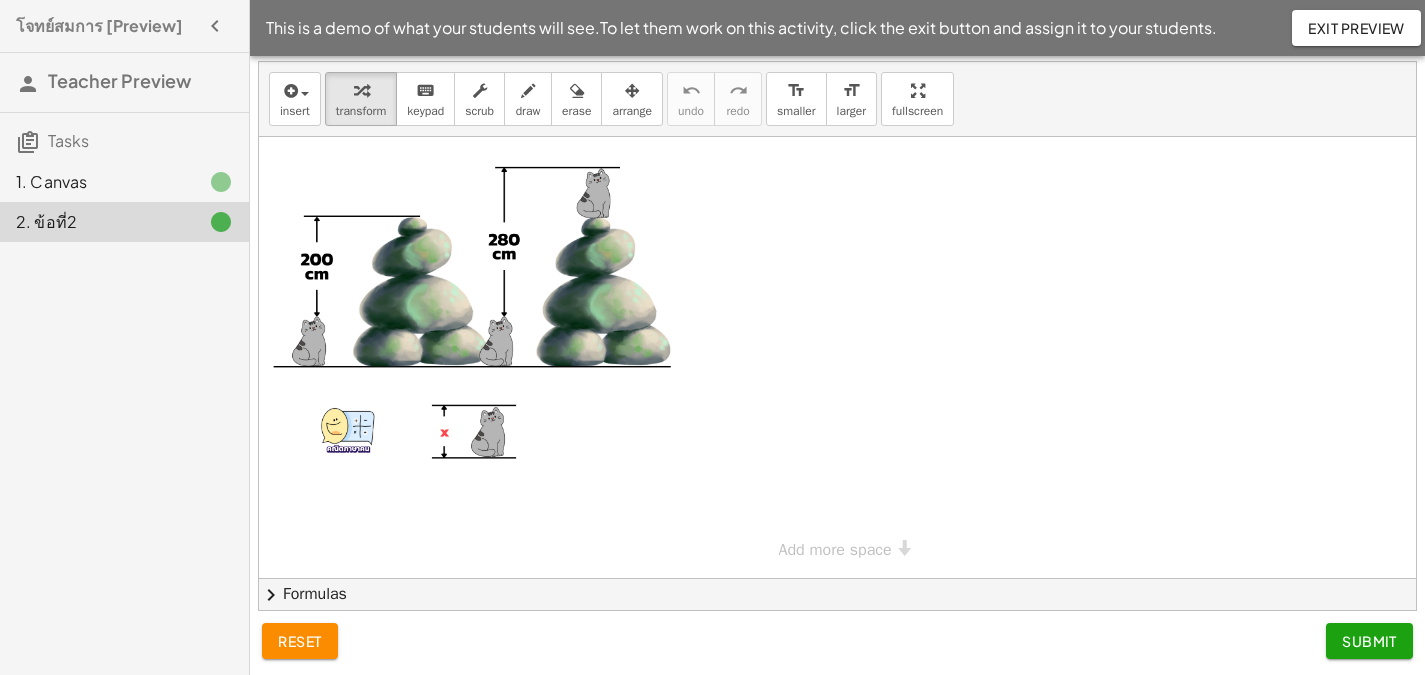 click at bounding box center (474, 308) 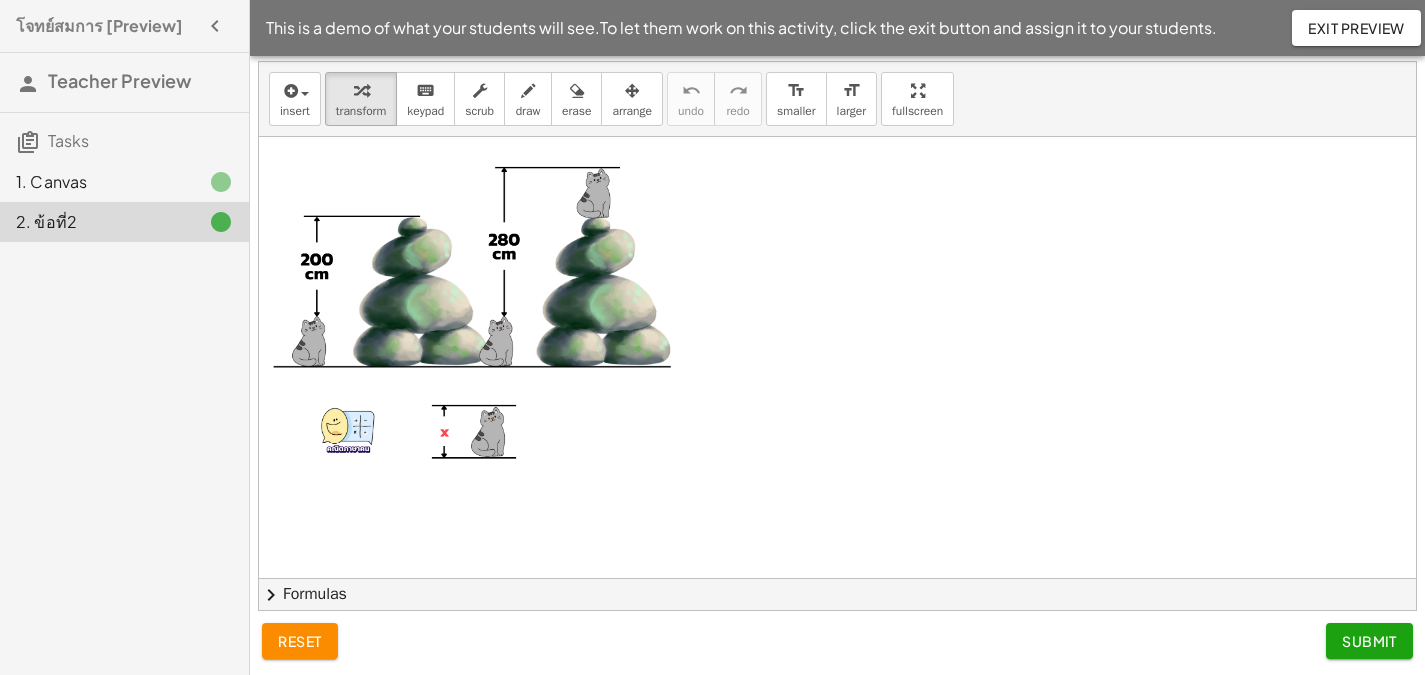 click on "× Add more space" at bounding box center (837, 578) 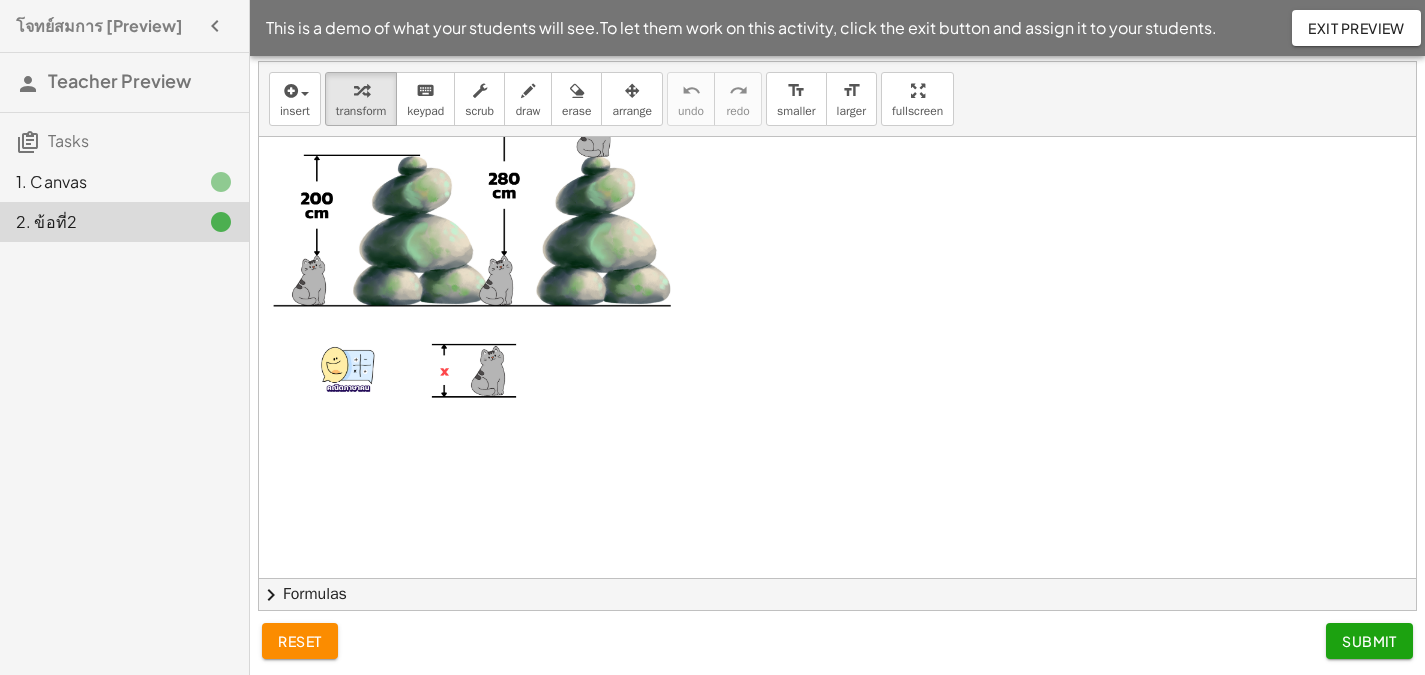 scroll, scrollTop: 41, scrollLeft: 0, axis: vertical 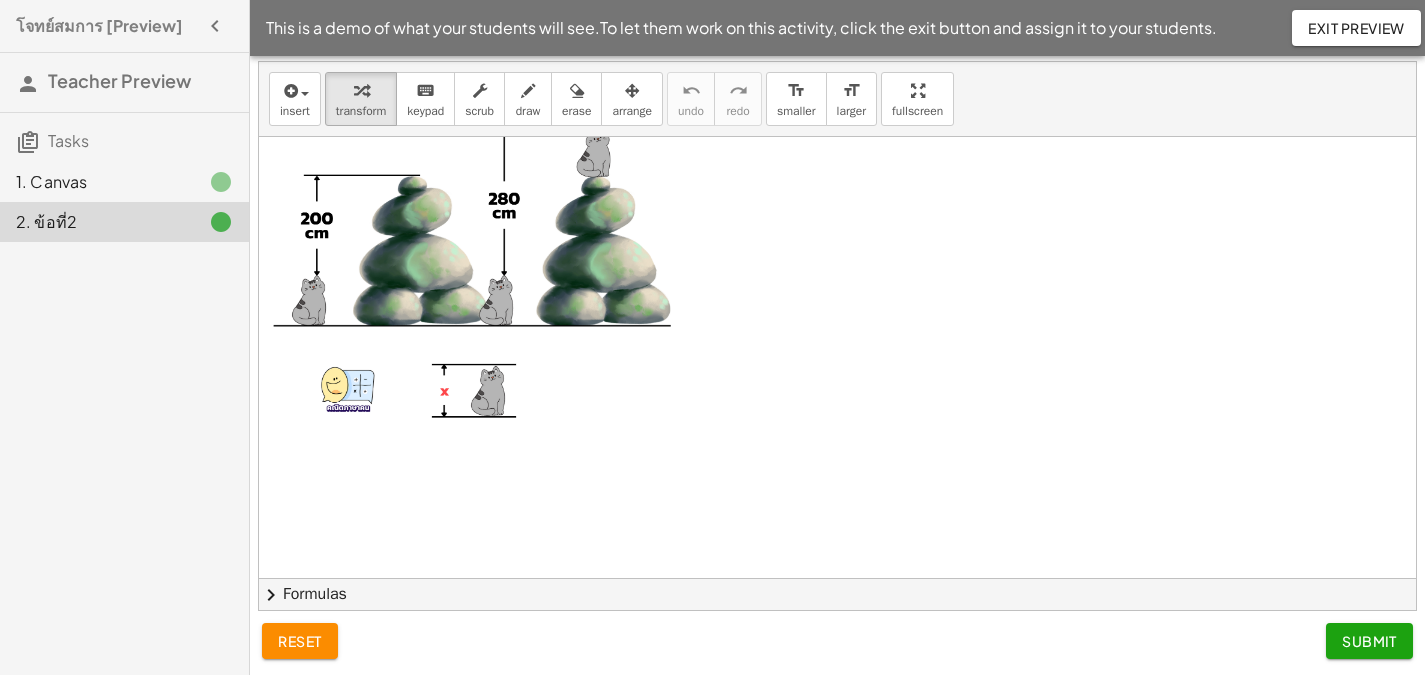 drag, startPoint x: 458, startPoint y: 461, endPoint x: 492, endPoint y: 453, distance: 34.928497 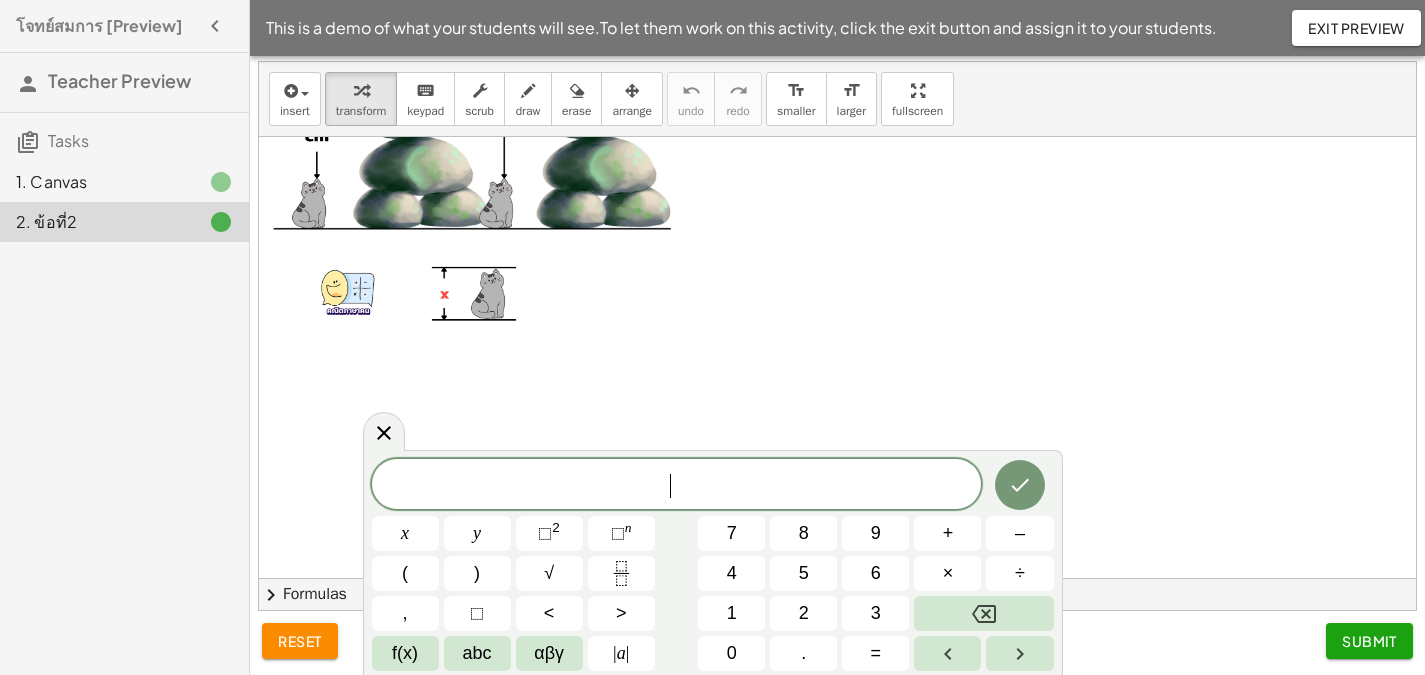 scroll, scrollTop: 141, scrollLeft: 0, axis: vertical 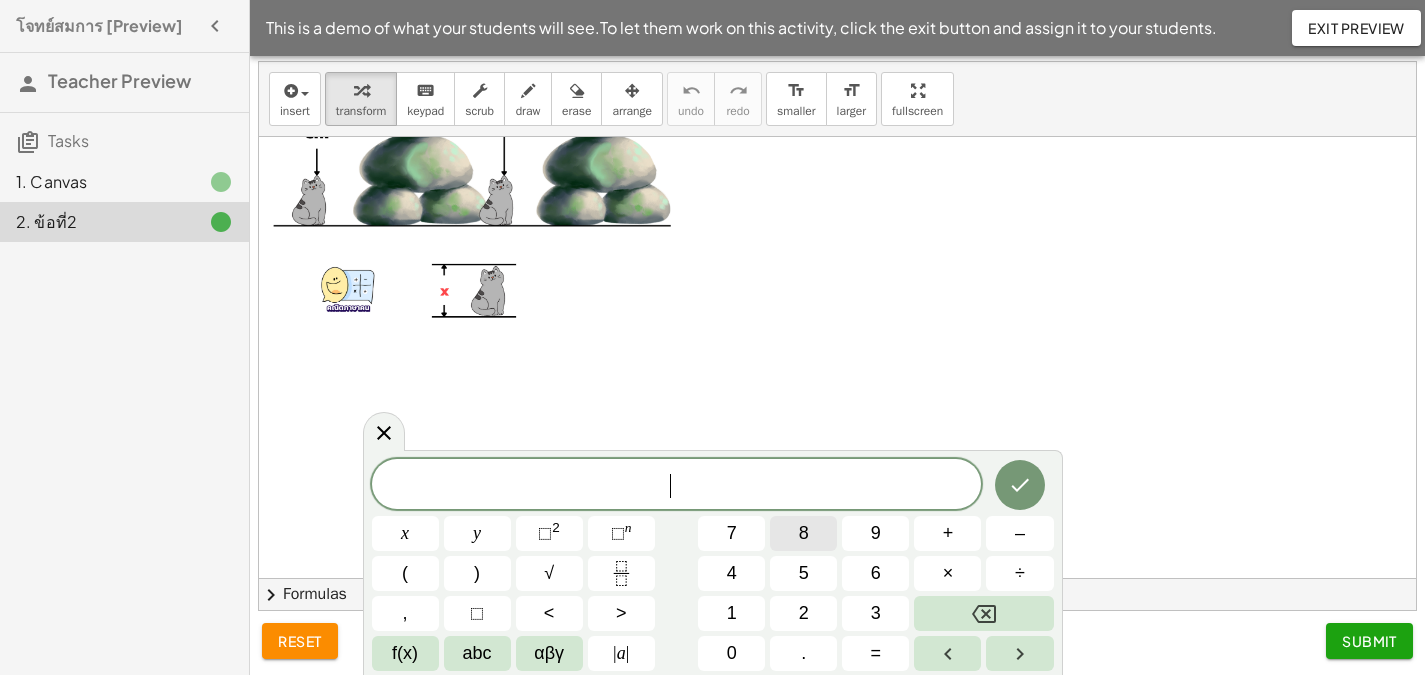 click on "8" at bounding box center (804, 533) 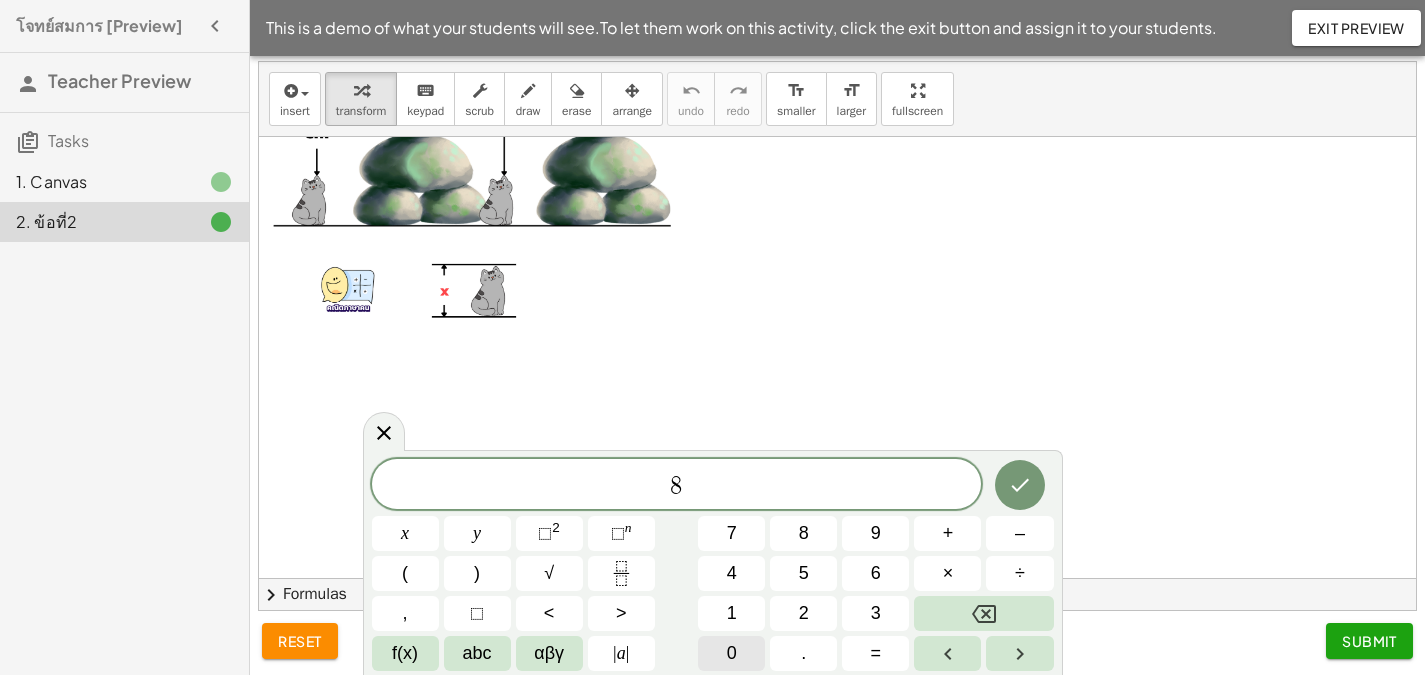 click on "0" at bounding box center (731, 653) 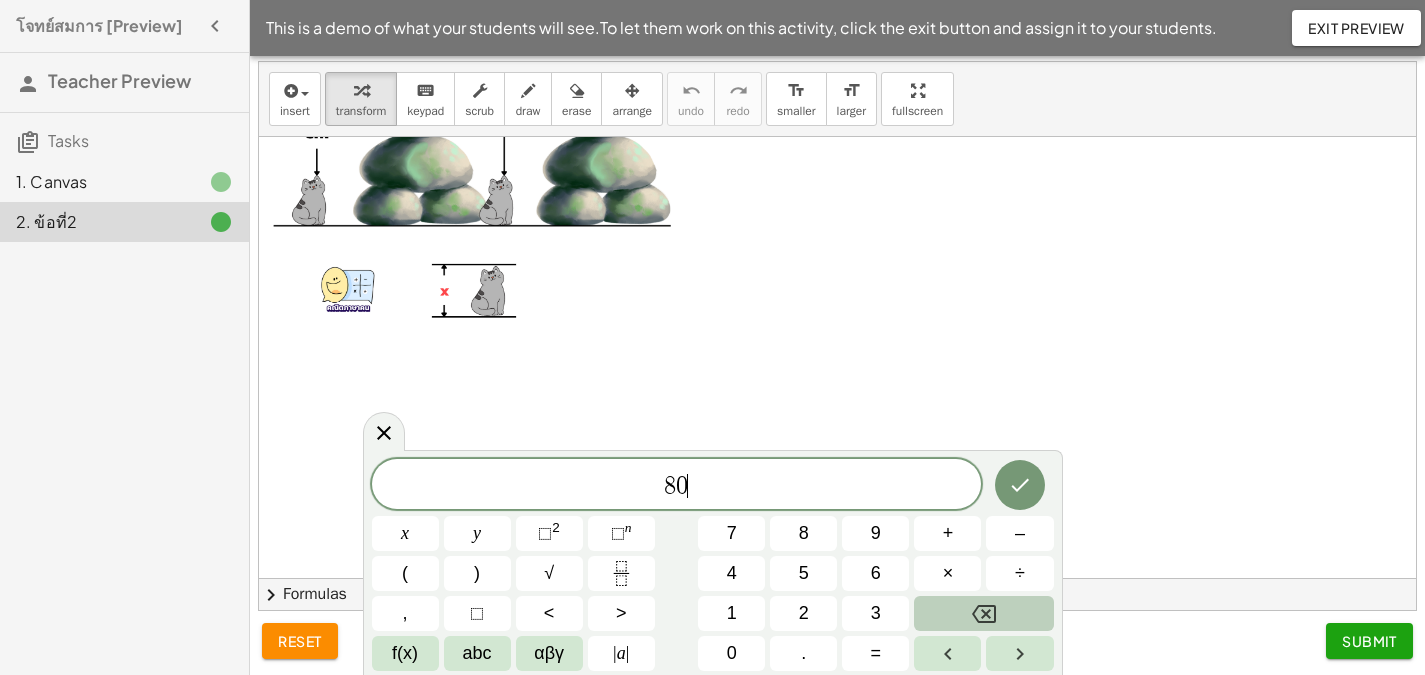 click at bounding box center (983, 613) 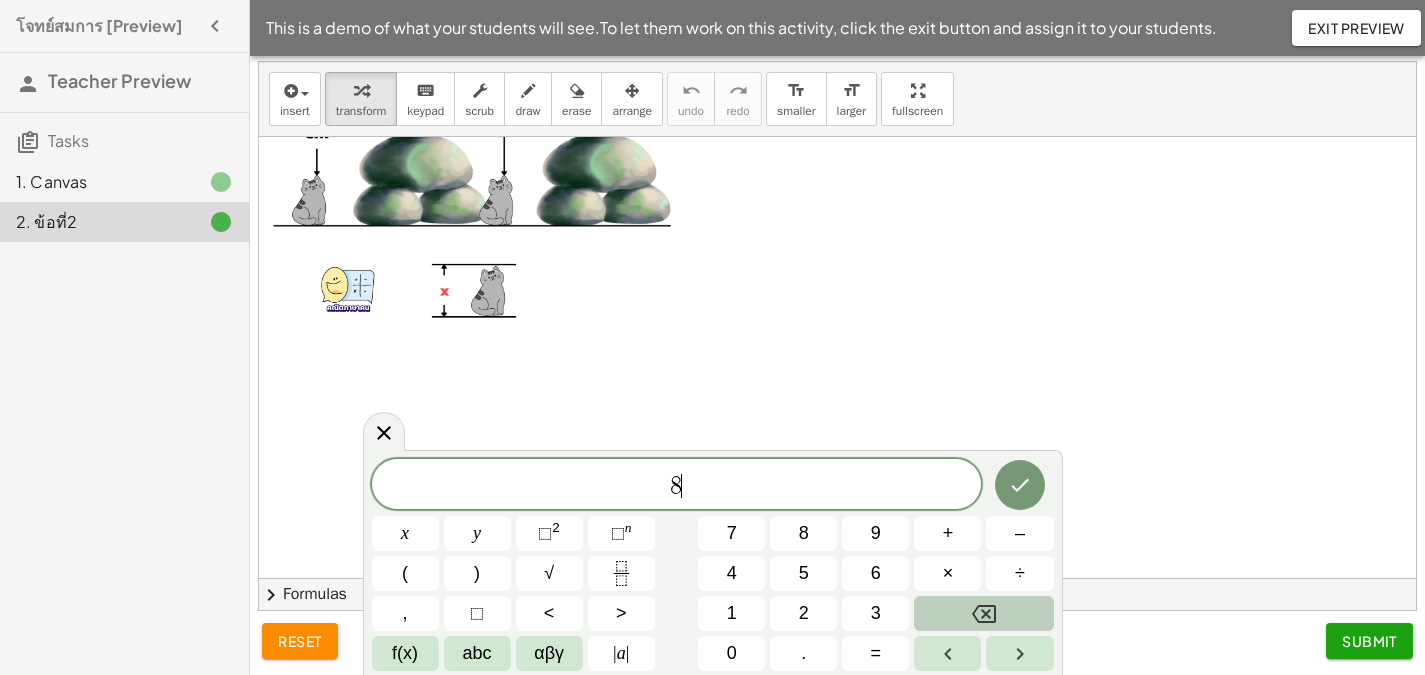 click 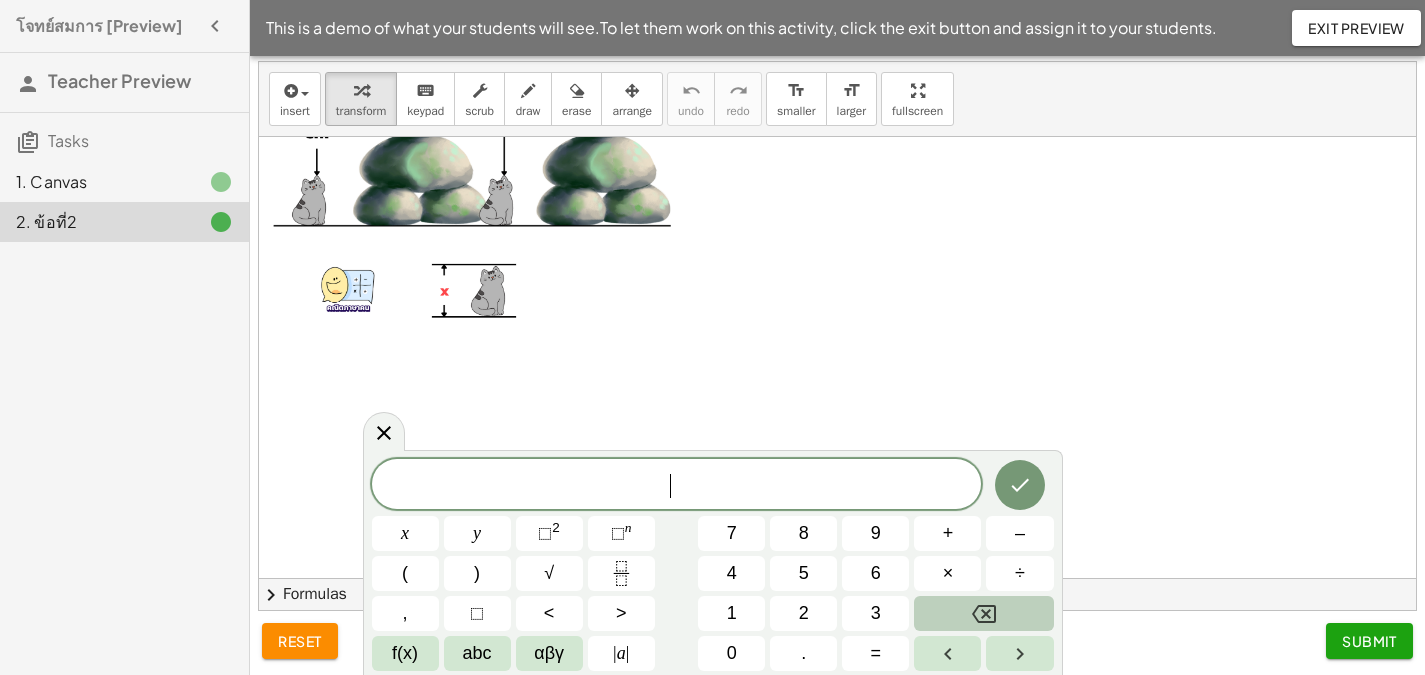 click 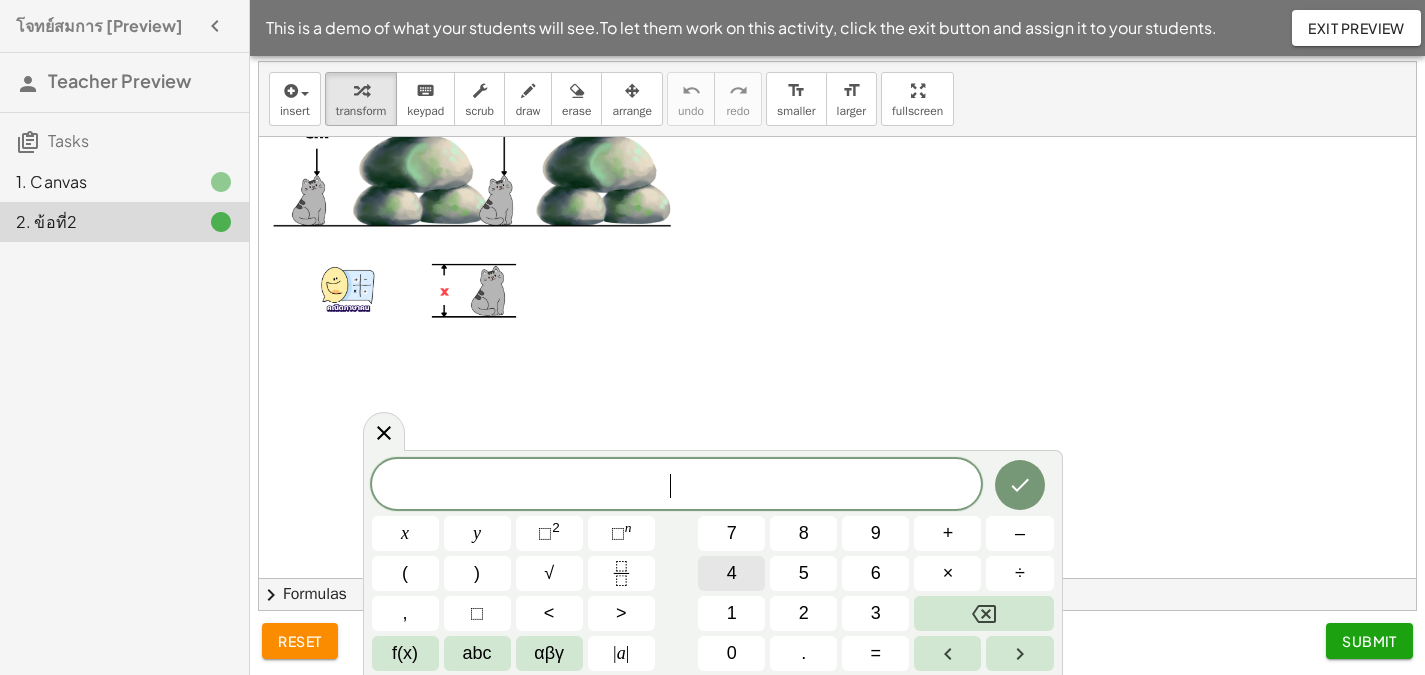 click on "4" at bounding box center (732, 573) 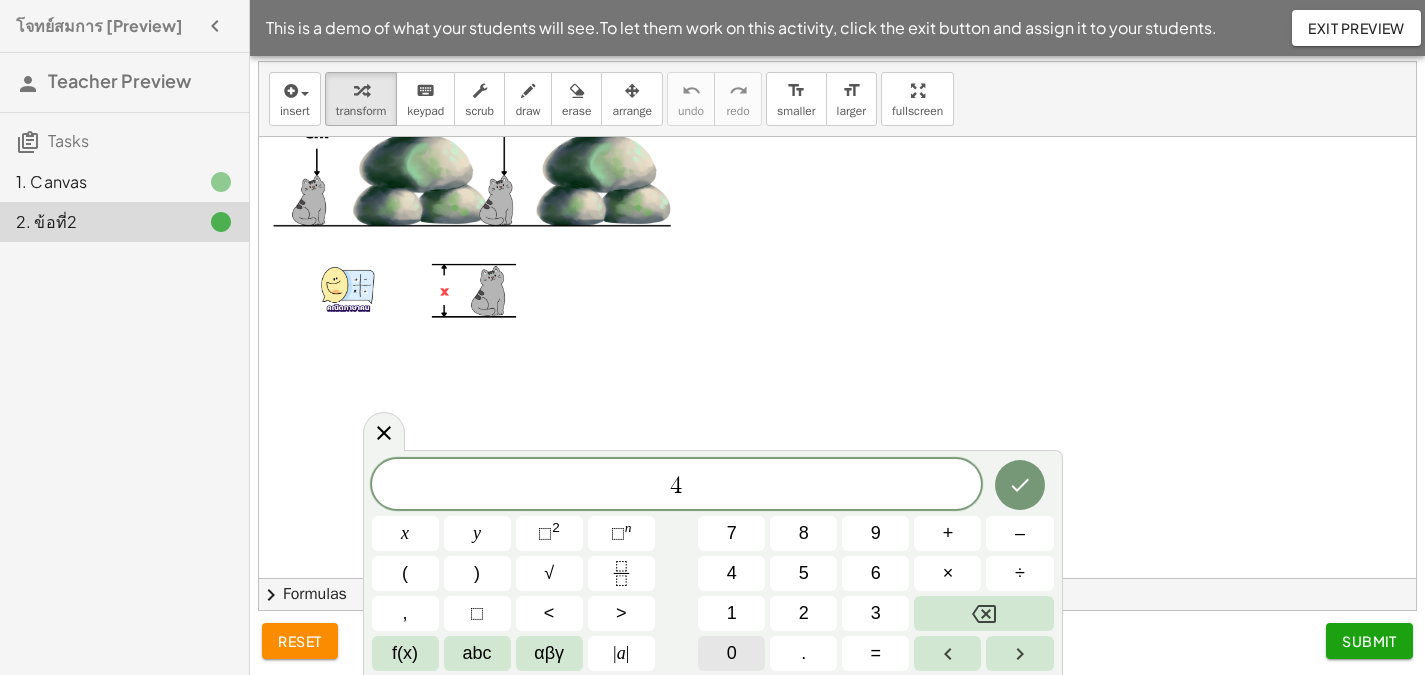 click on "0" at bounding box center (731, 653) 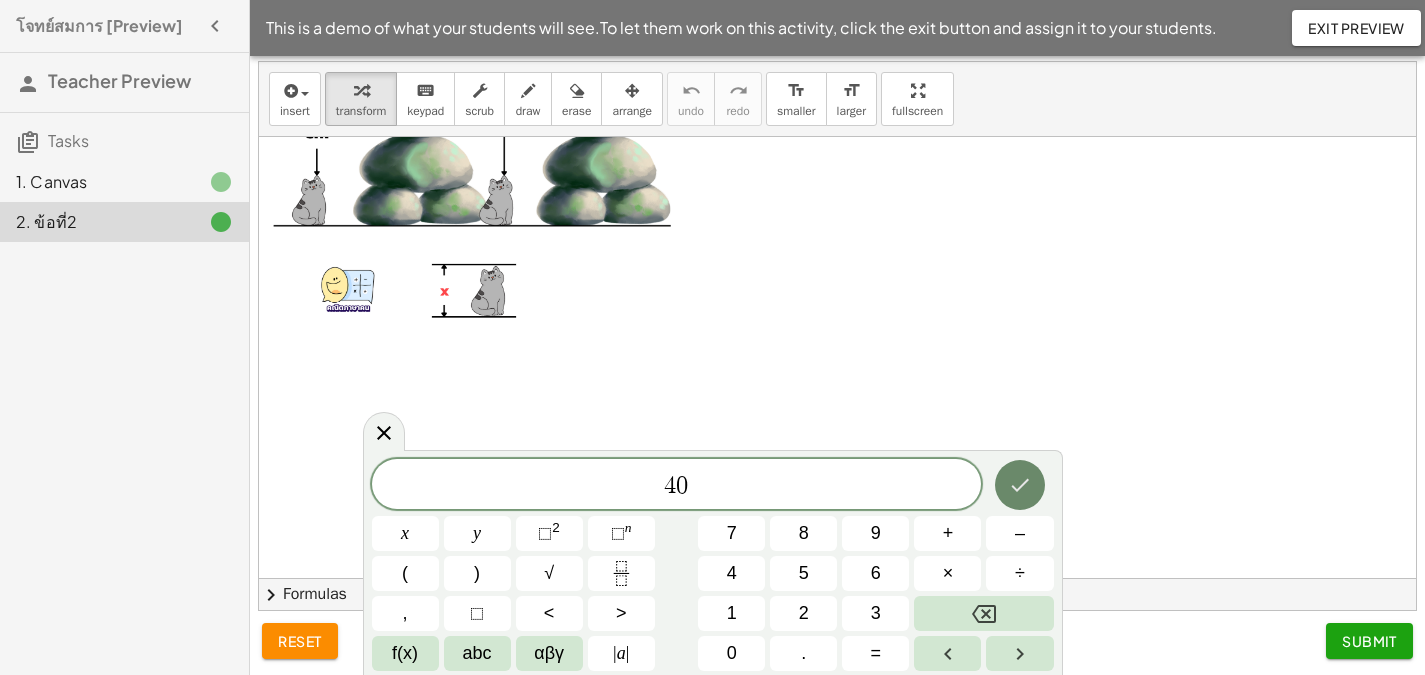 click 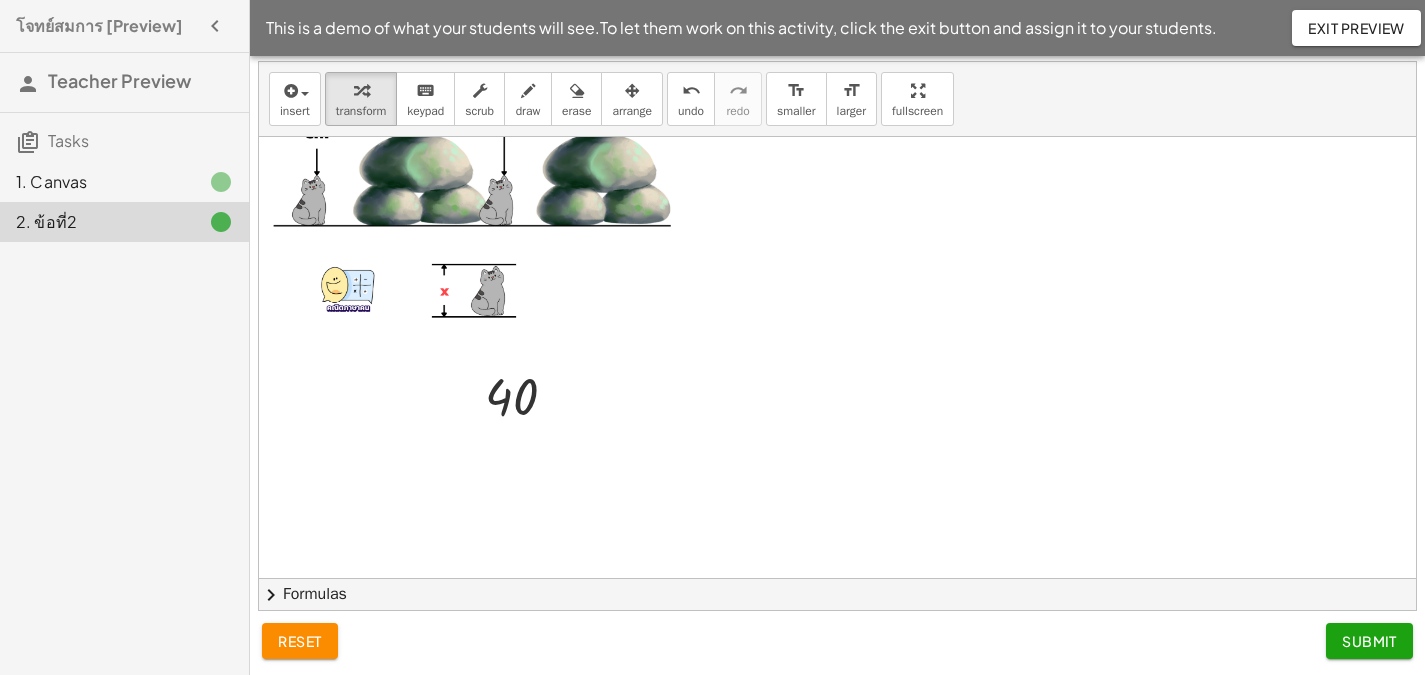 click on "Submit" 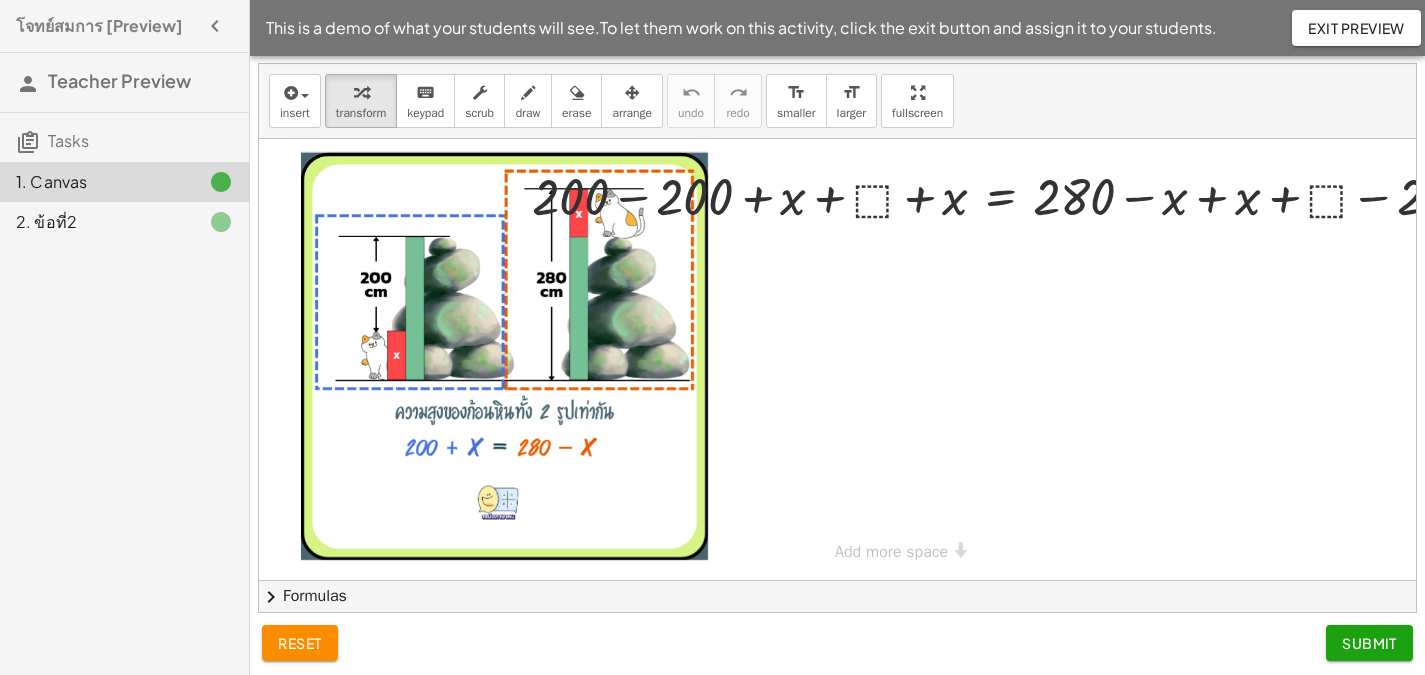 scroll, scrollTop: 0, scrollLeft: 0, axis: both 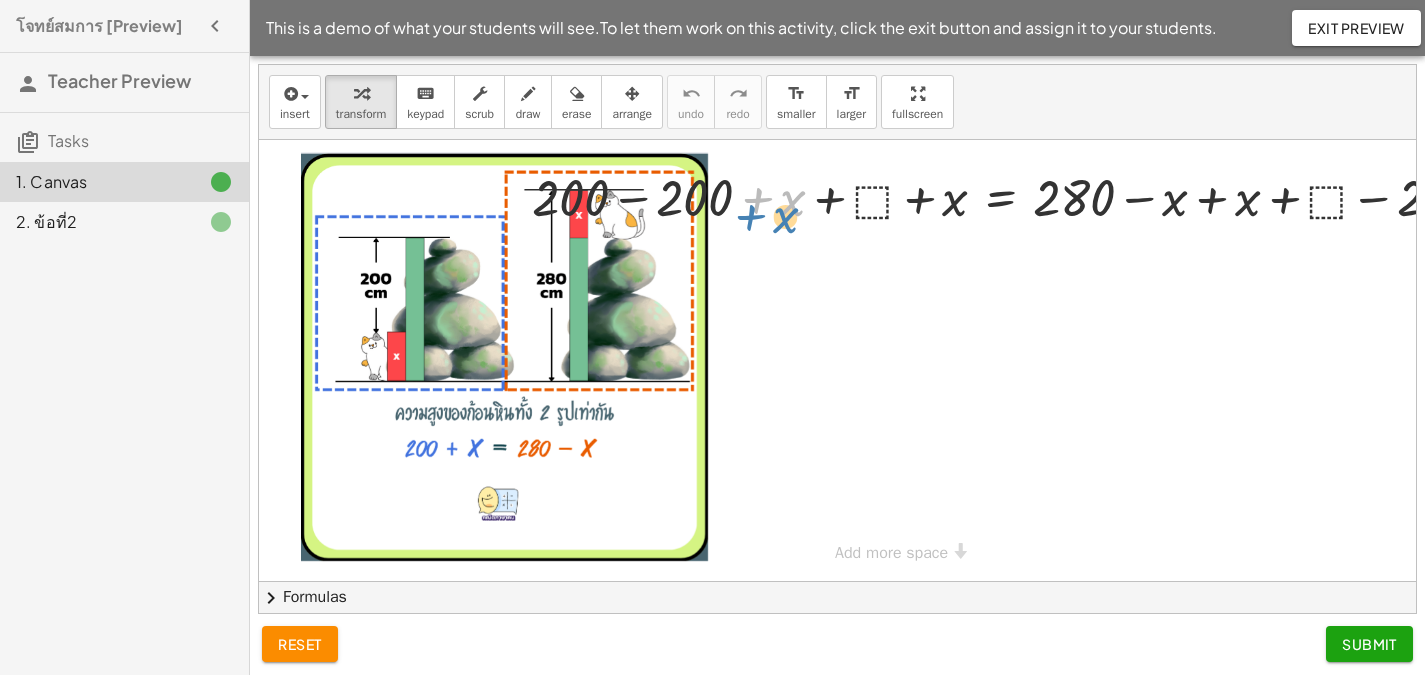 click at bounding box center (1020, 196) 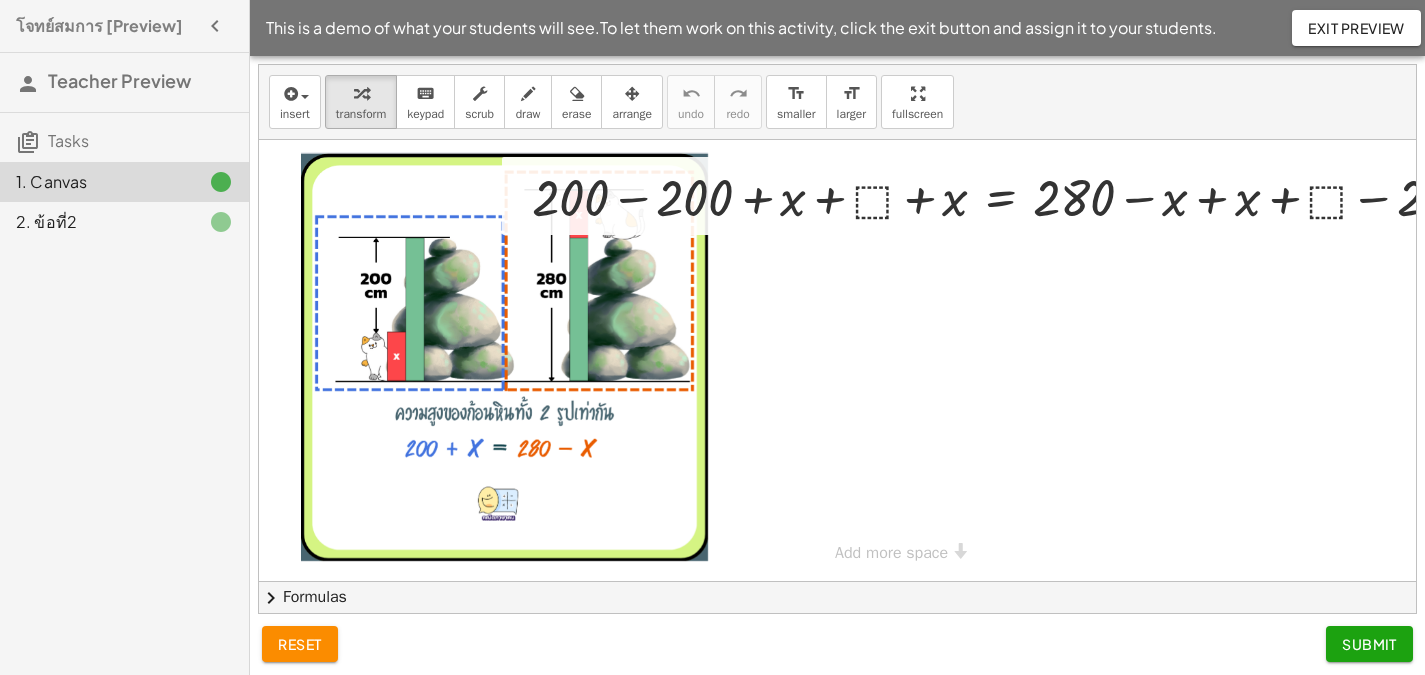 click at bounding box center (1020, 196) 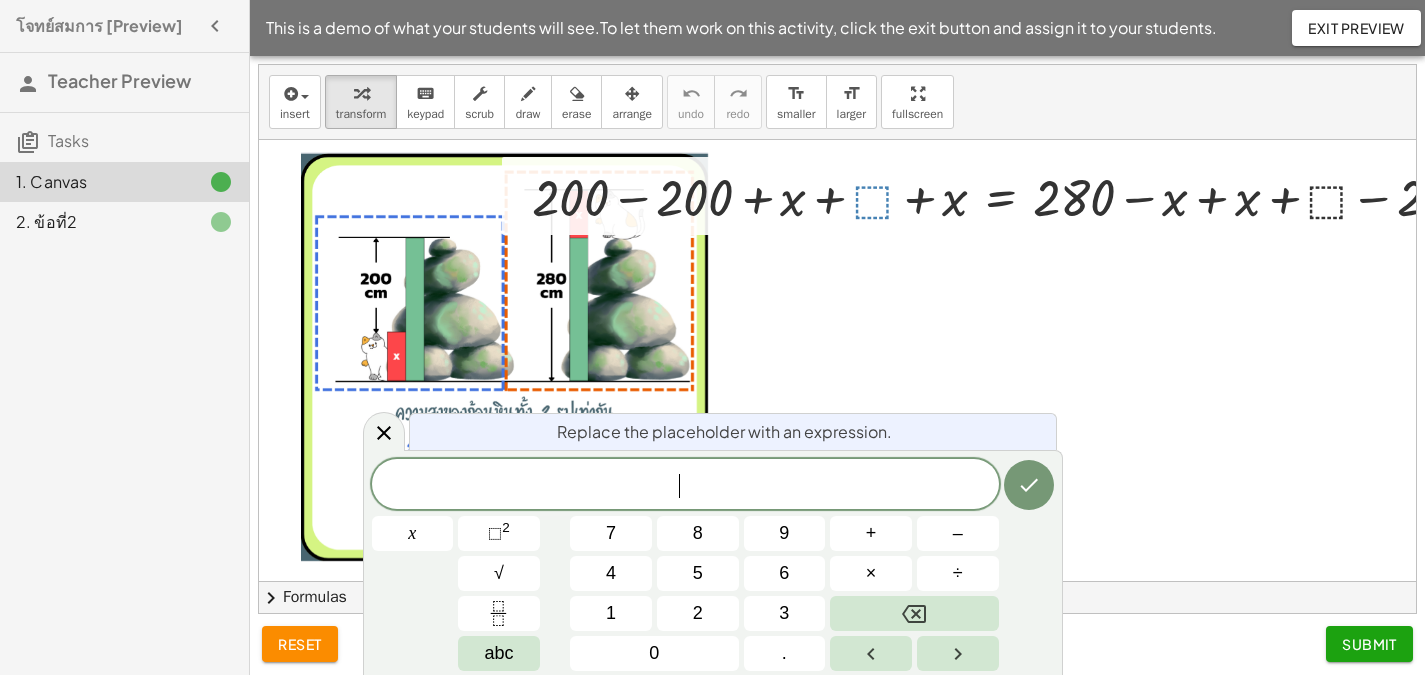 click at bounding box center [1020, 196] 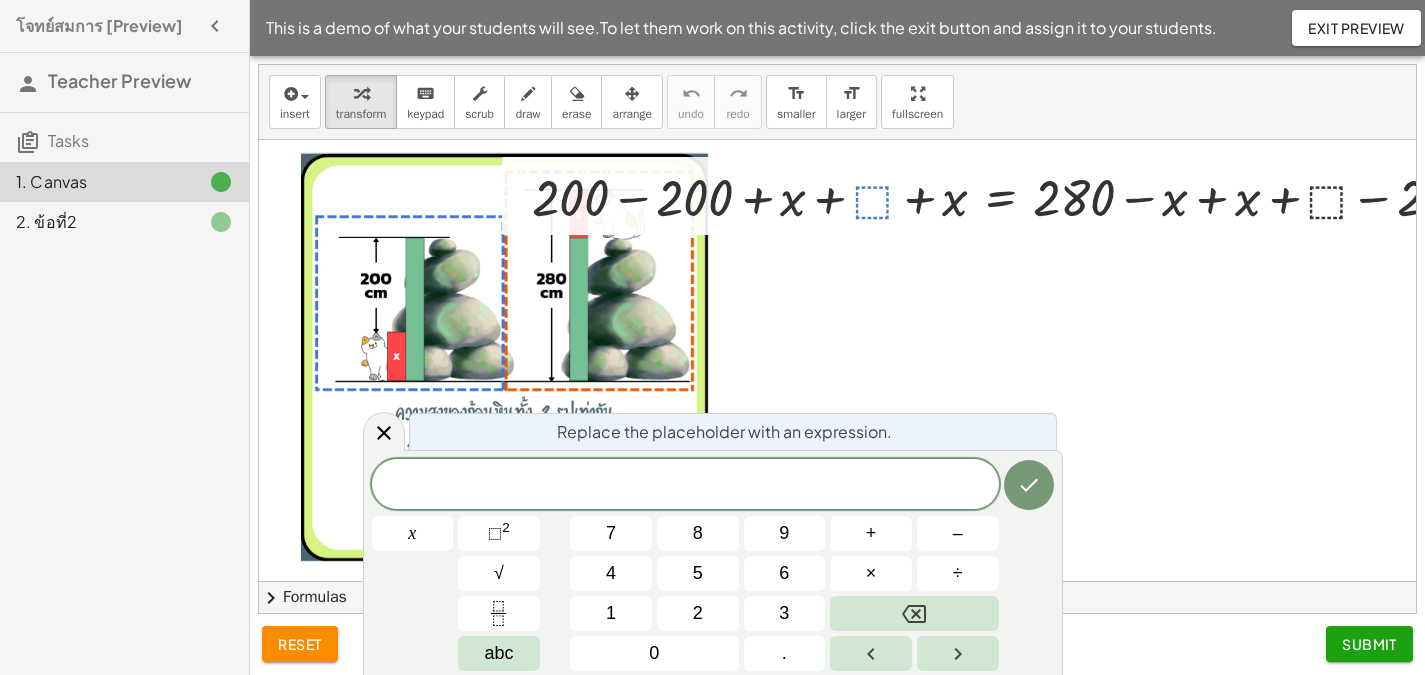 click at bounding box center (1020, 196) 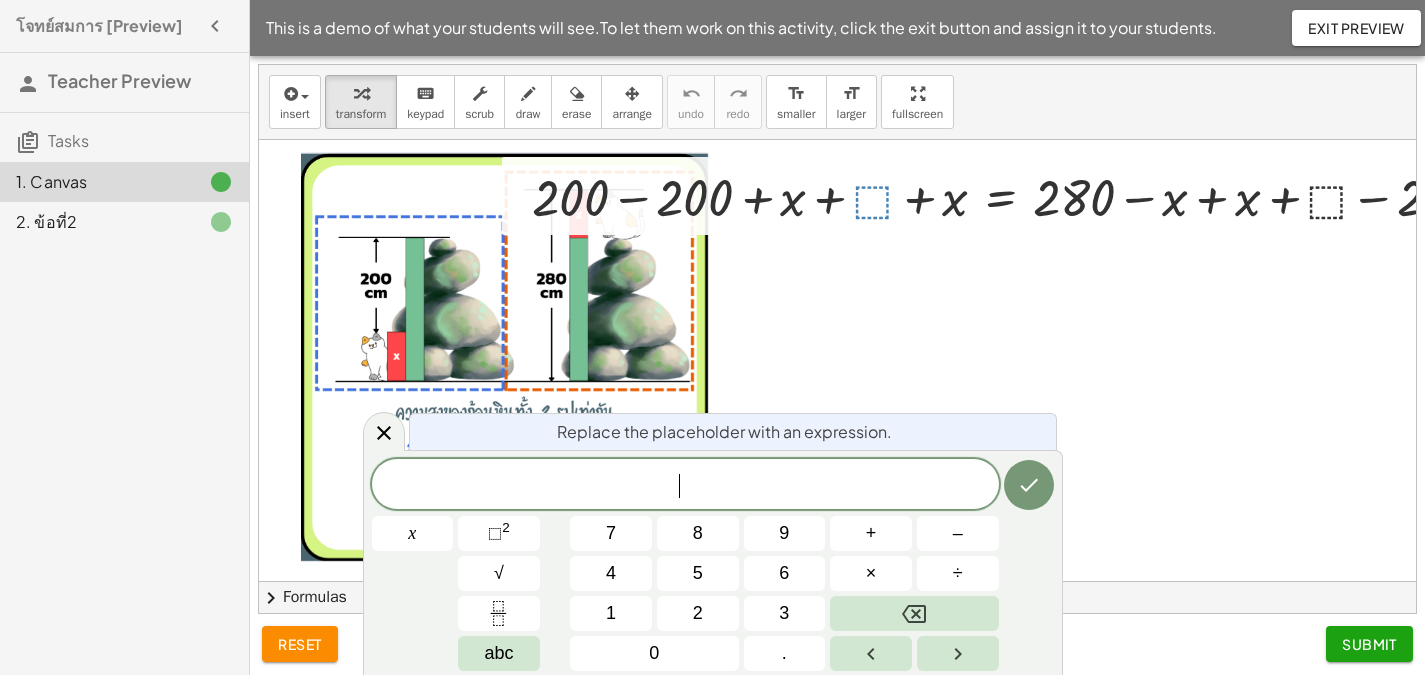 click at bounding box center [894, 360] 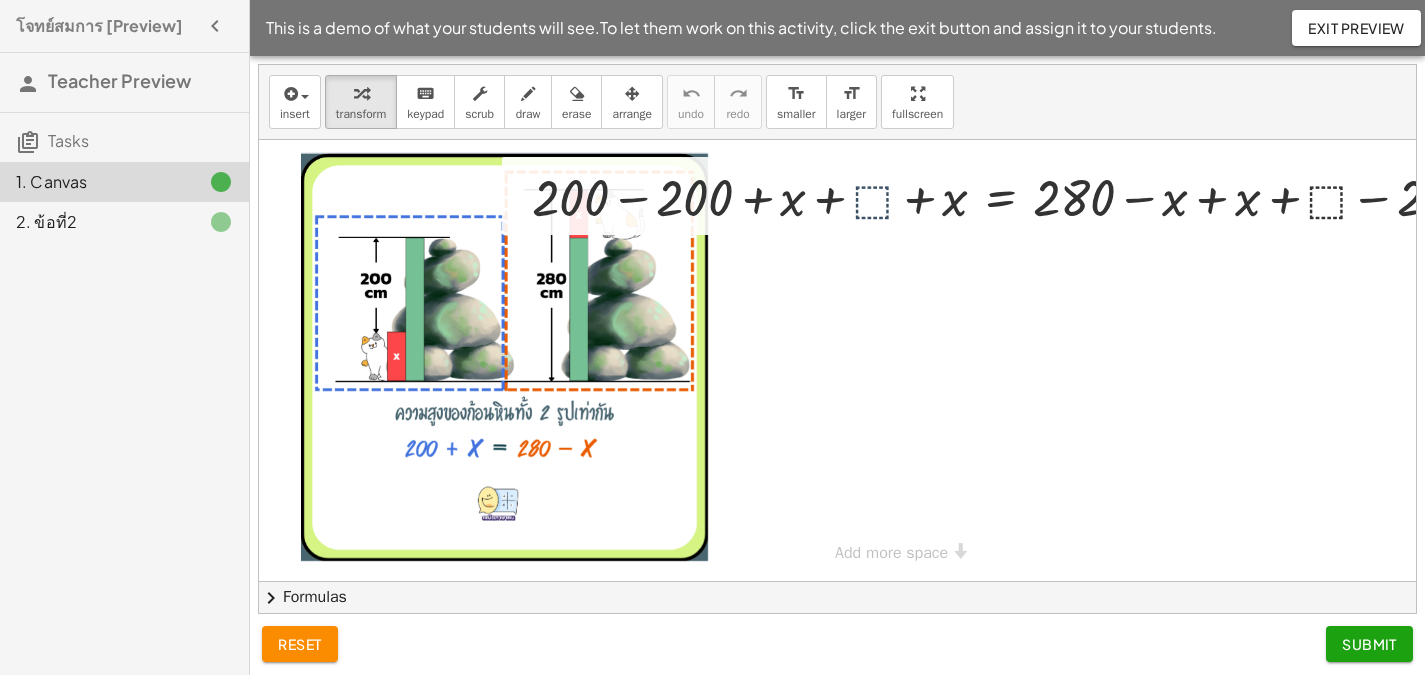 click at bounding box center [894, 360] 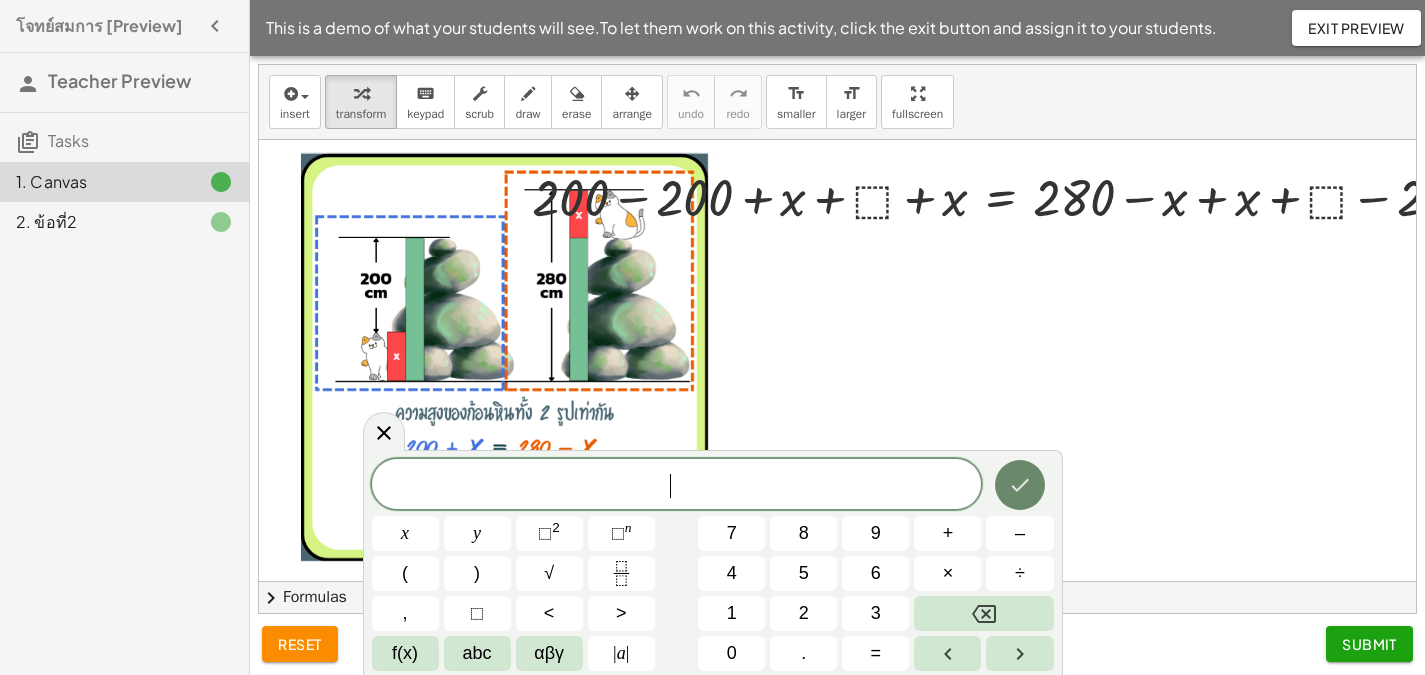 click 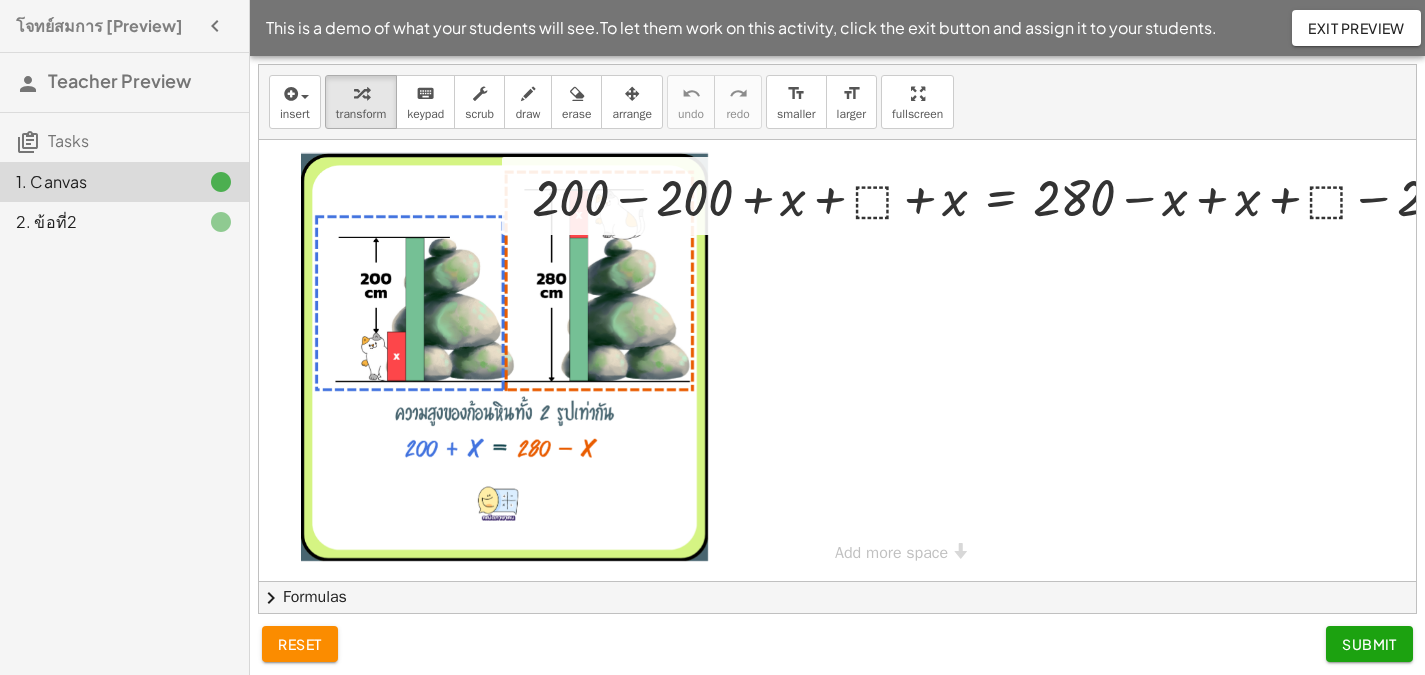 click at bounding box center (1020, 196) 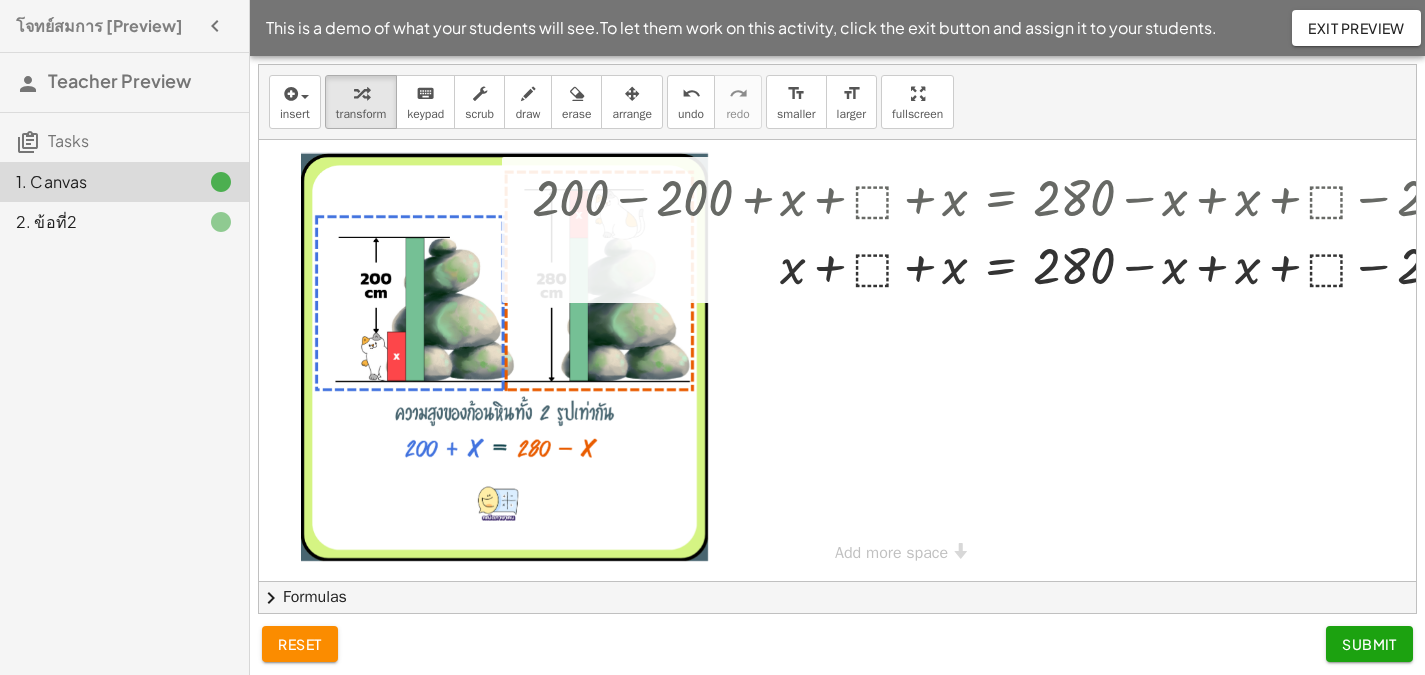 click at bounding box center [1020, 264] 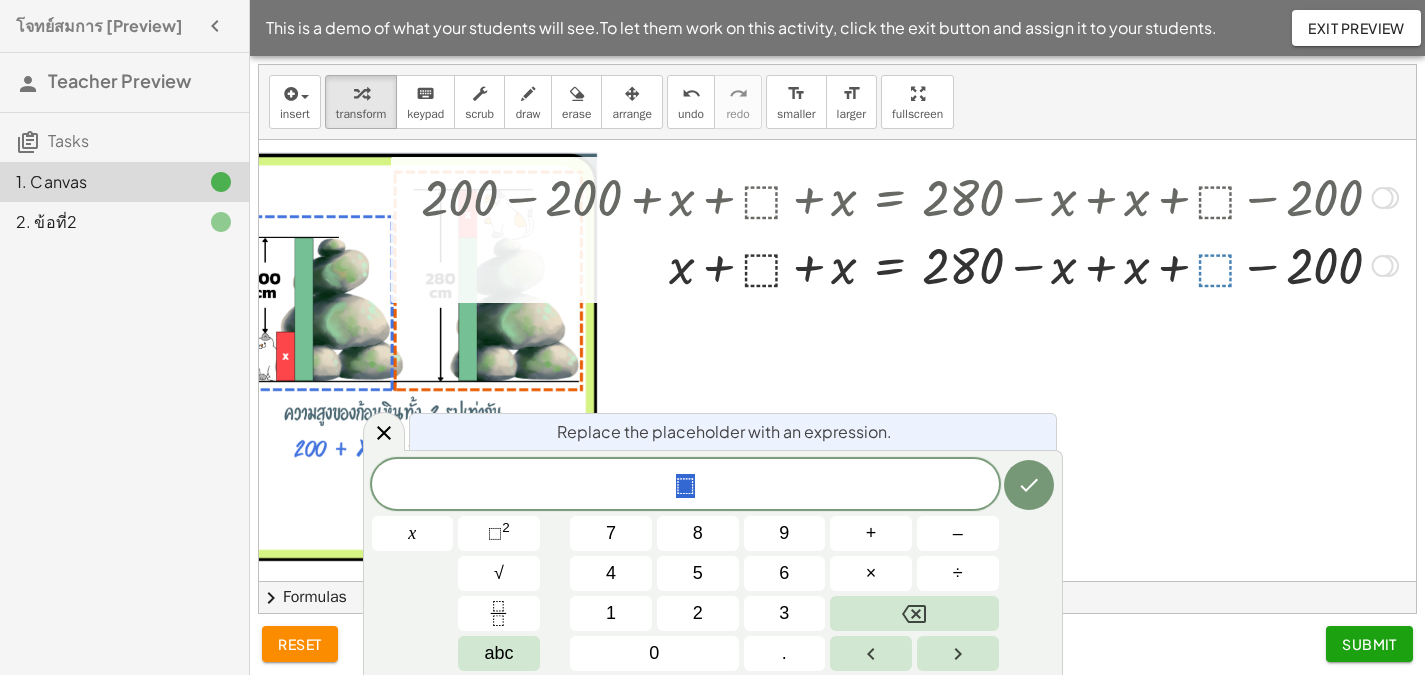 scroll, scrollTop: 0, scrollLeft: 128, axis: horizontal 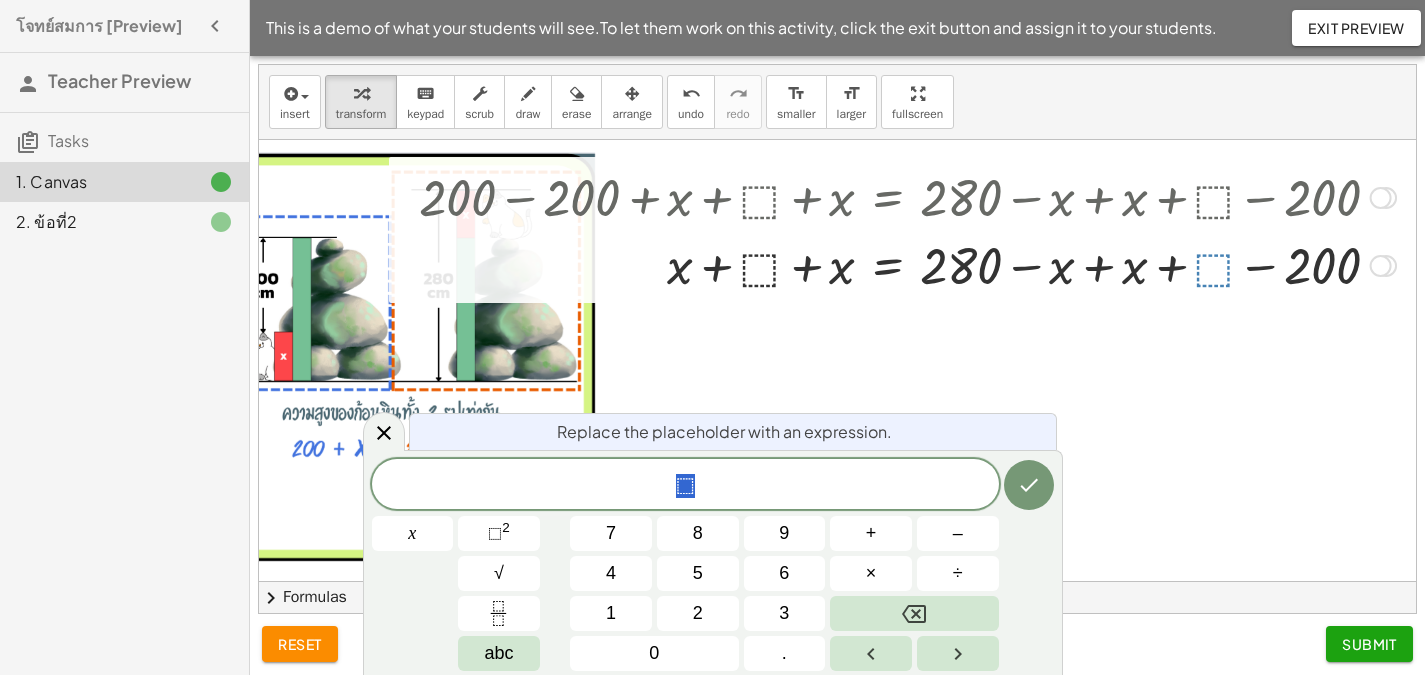 click at bounding box center [907, 264] 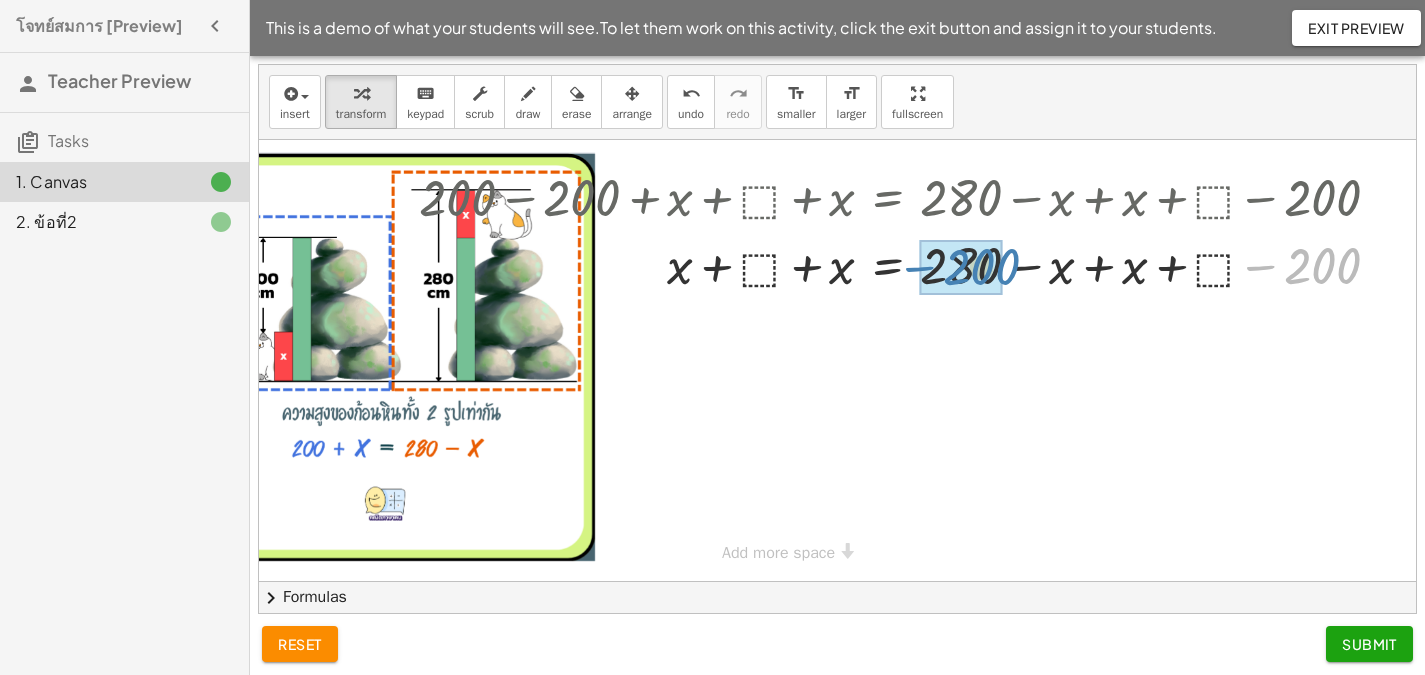 drag, startPoint x: 1298, startPoint y: 258, endPoint x: 960, endPoint y: 254, distance: 338.02368 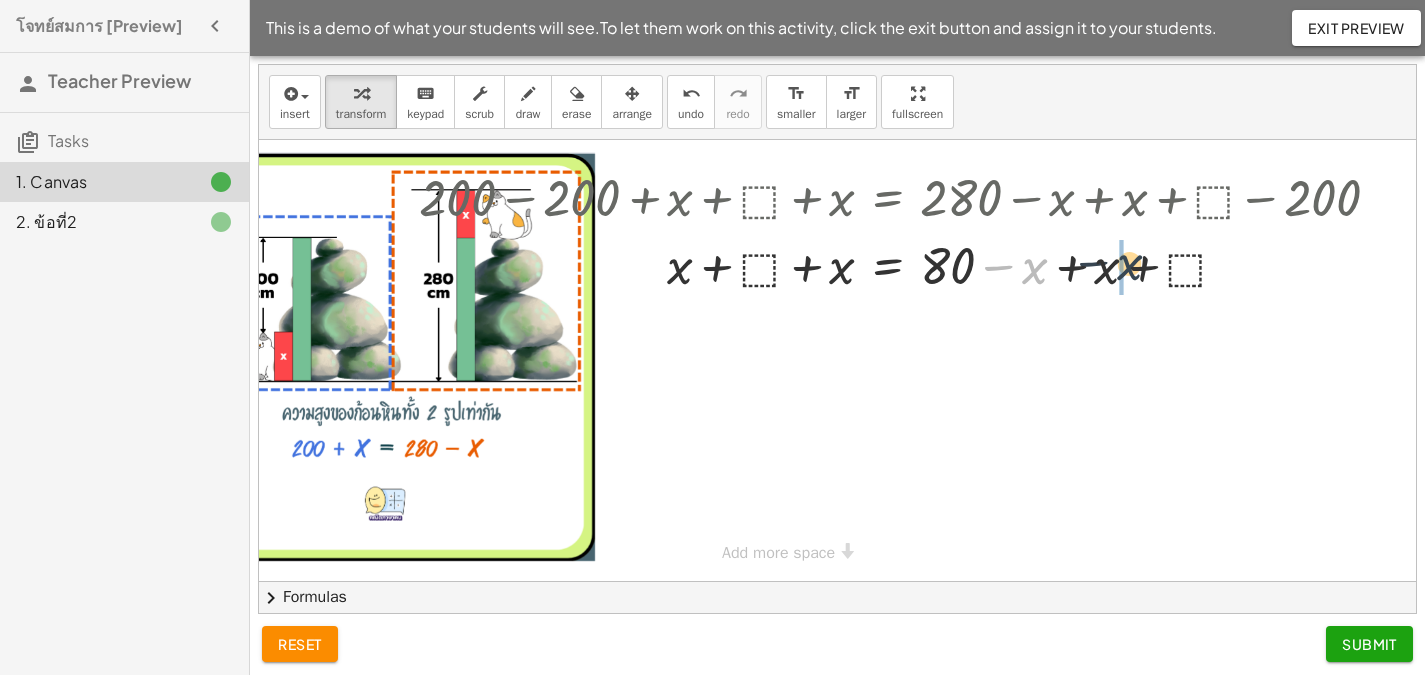 drag, startPoint x: 1018, startPoint y: 271, endPoint x: 1101, endPoint y: 271, distance: 83 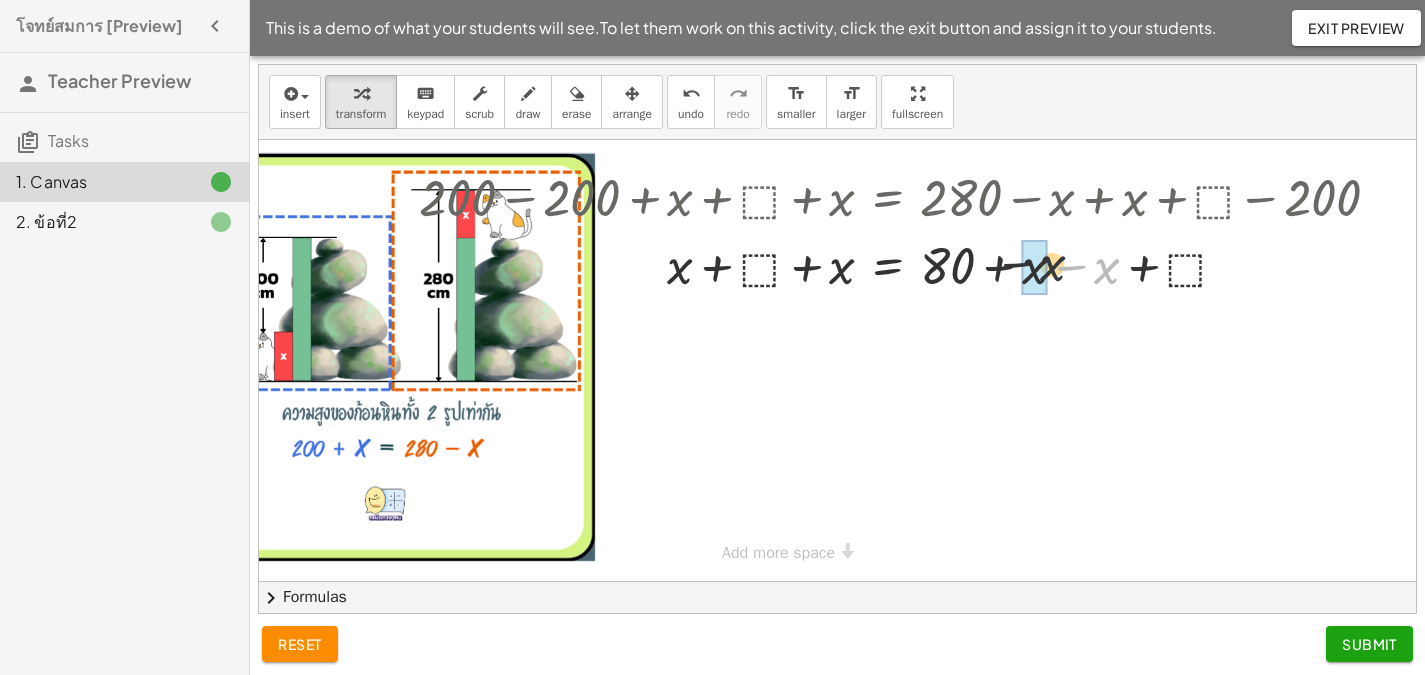 drag, startPoint x: 1086, startPoint y: 273, endPoint x: 1012, endPoint y: 273, distance: 74 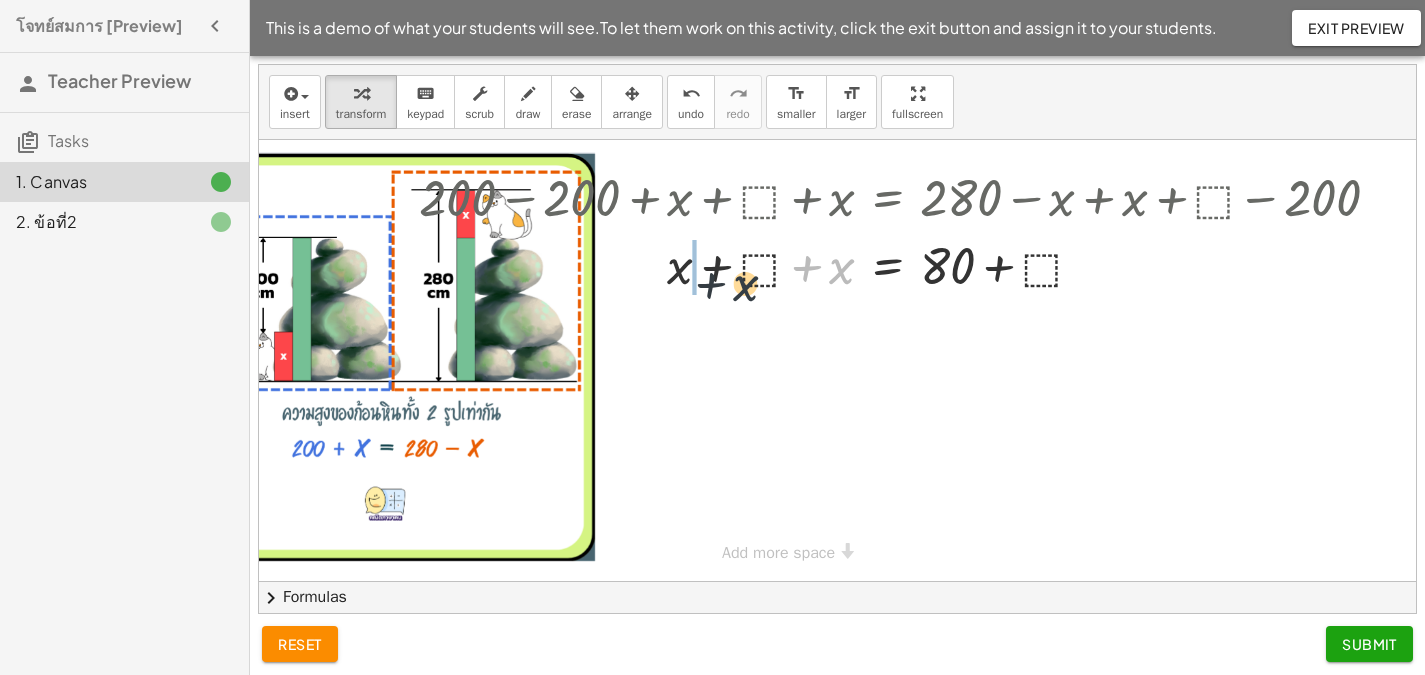 drag, startPoint x: 829, startPoint y: 272, endPoint x: 702, endPoint y: 272, distance: 127 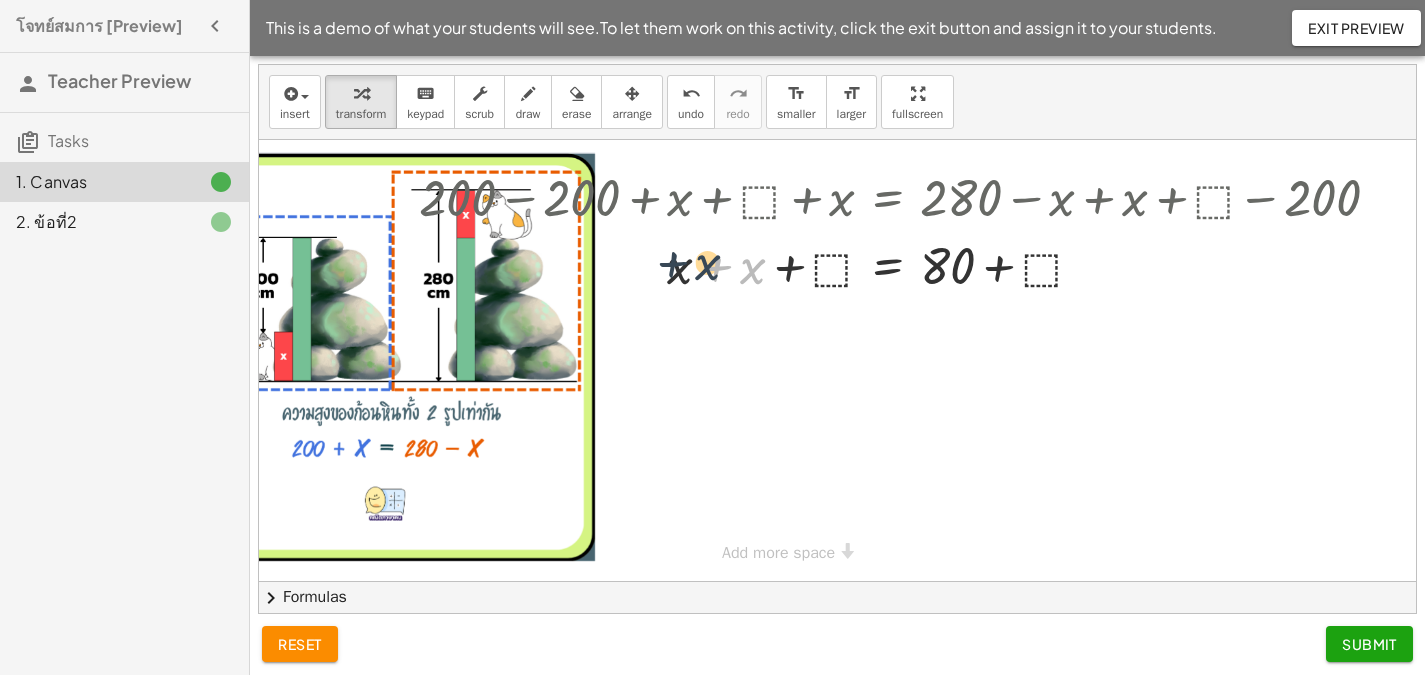 drag, startPoint x: 743, startPoint y: 270, endPoint x: 691, endPoint y: 264, distance: 52.34501 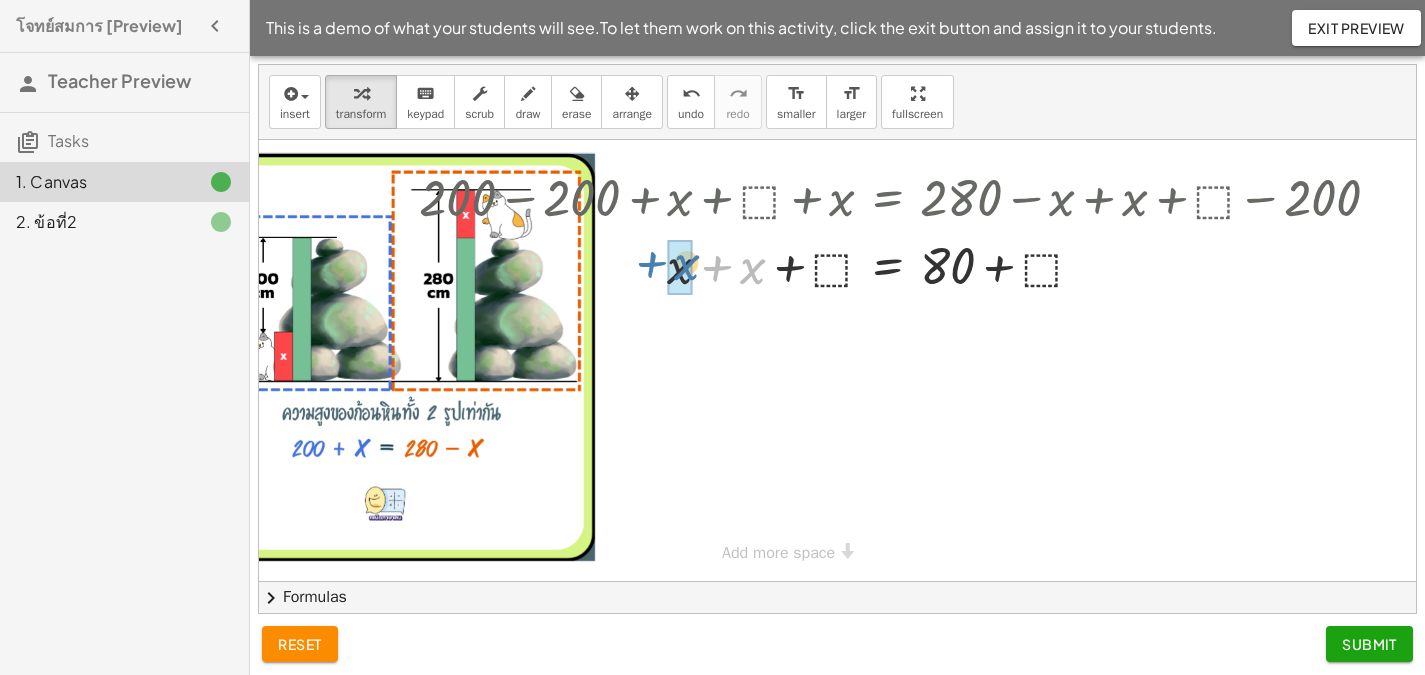 drag, startPoint x: 734, startPoint y: 266, endPoint x: 668, endPoint y: 262, distance: 66.1211 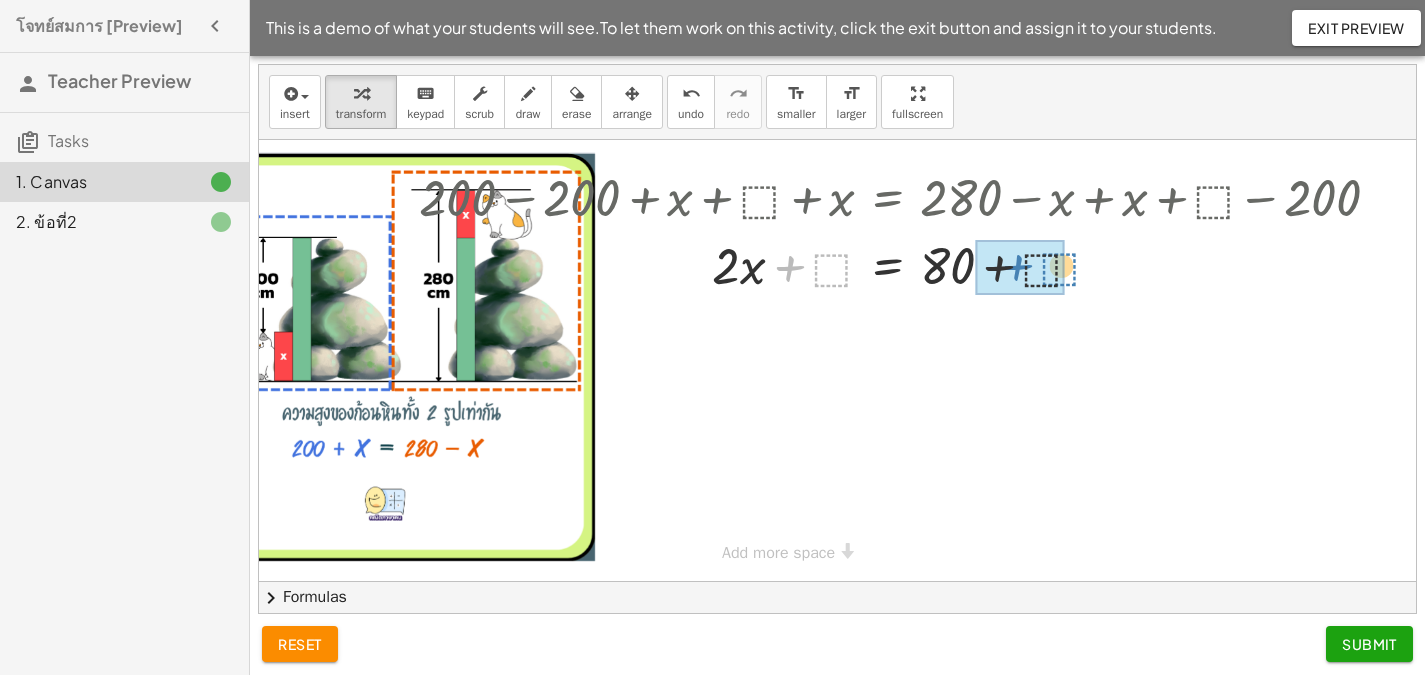 drag, startPoint x: 816, startPoint y: 273, endPoint x: 1043, endPoint y: 279, distance: 227.07928 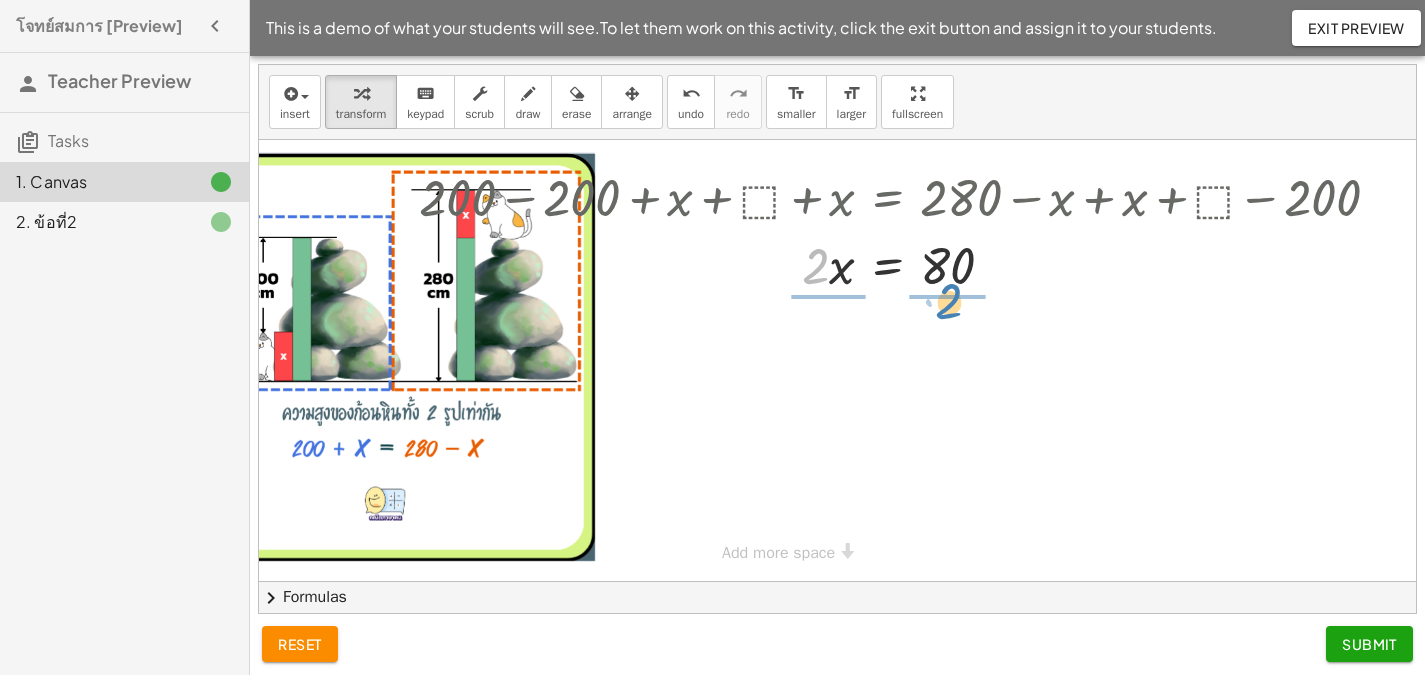 drag, startPoint x: 802, startPoint y: 255, endPoint x: 937, endPoint y: 290, distance: 139.46326 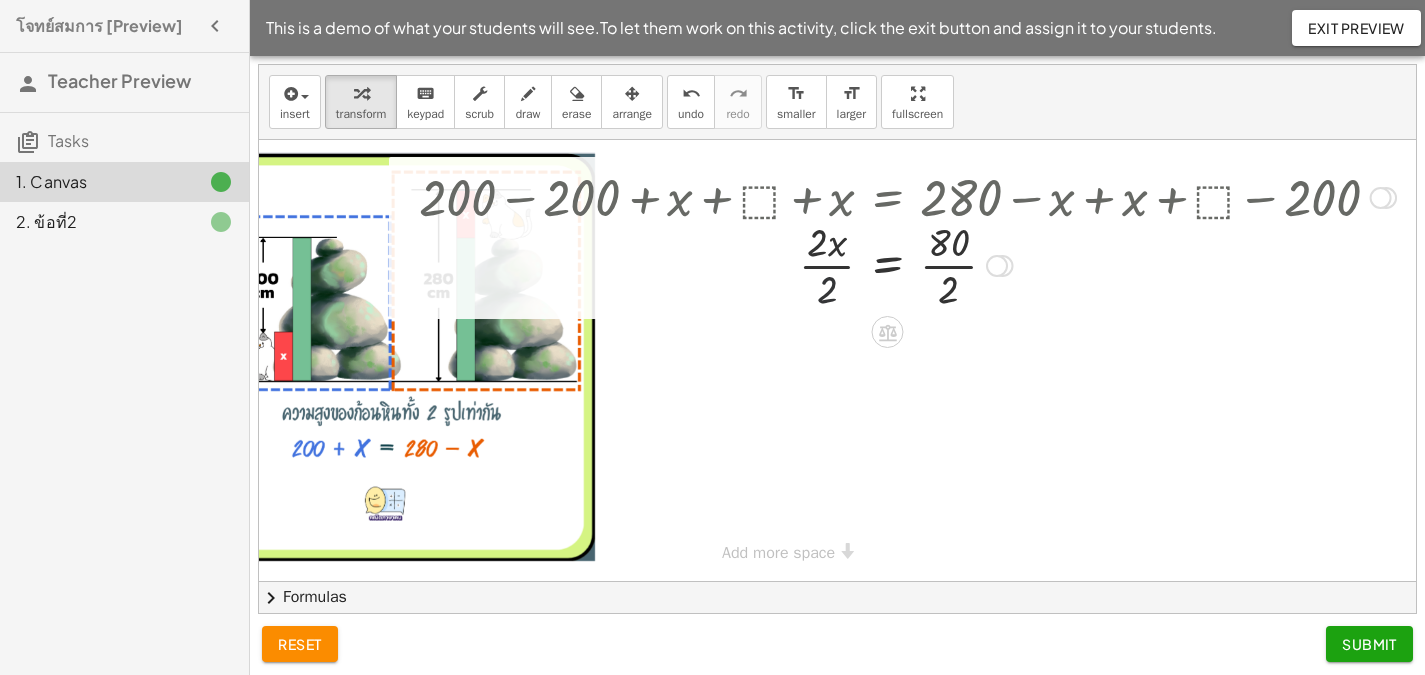 click at bounding box center [907, 264] 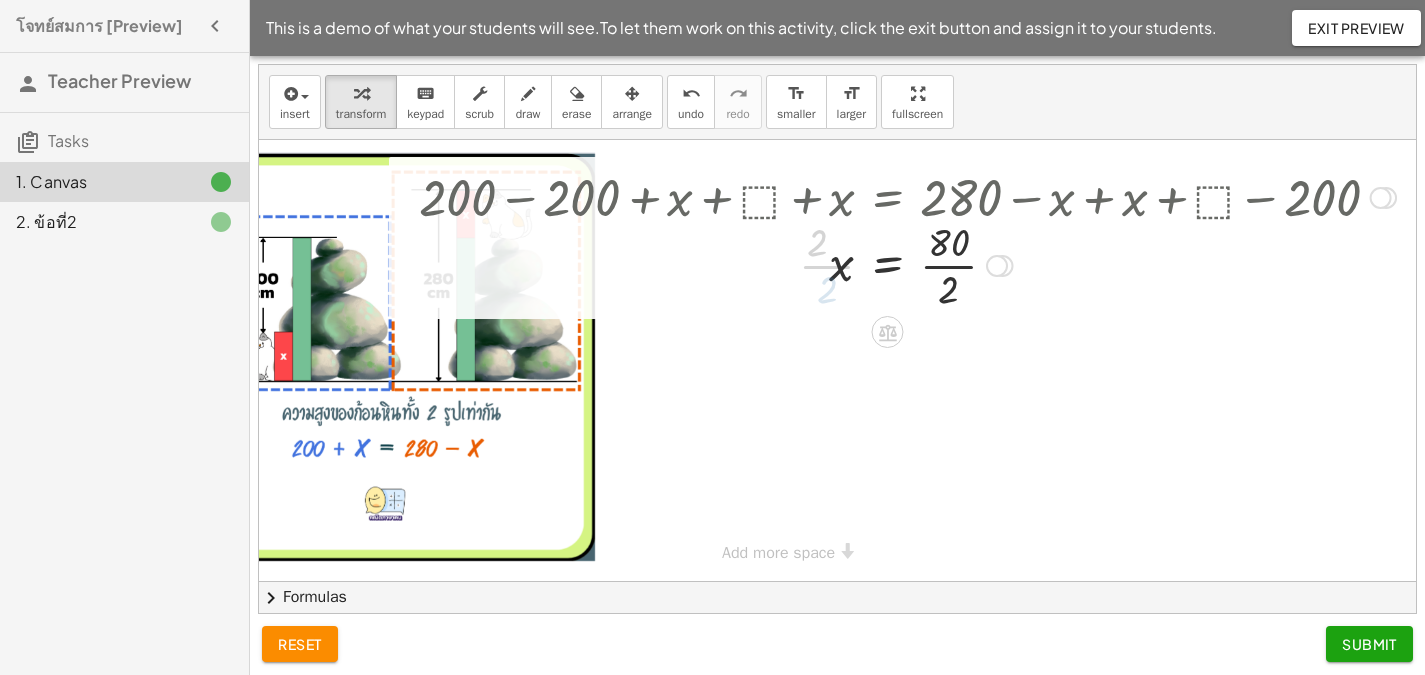 click at bounding box center (907, 264) 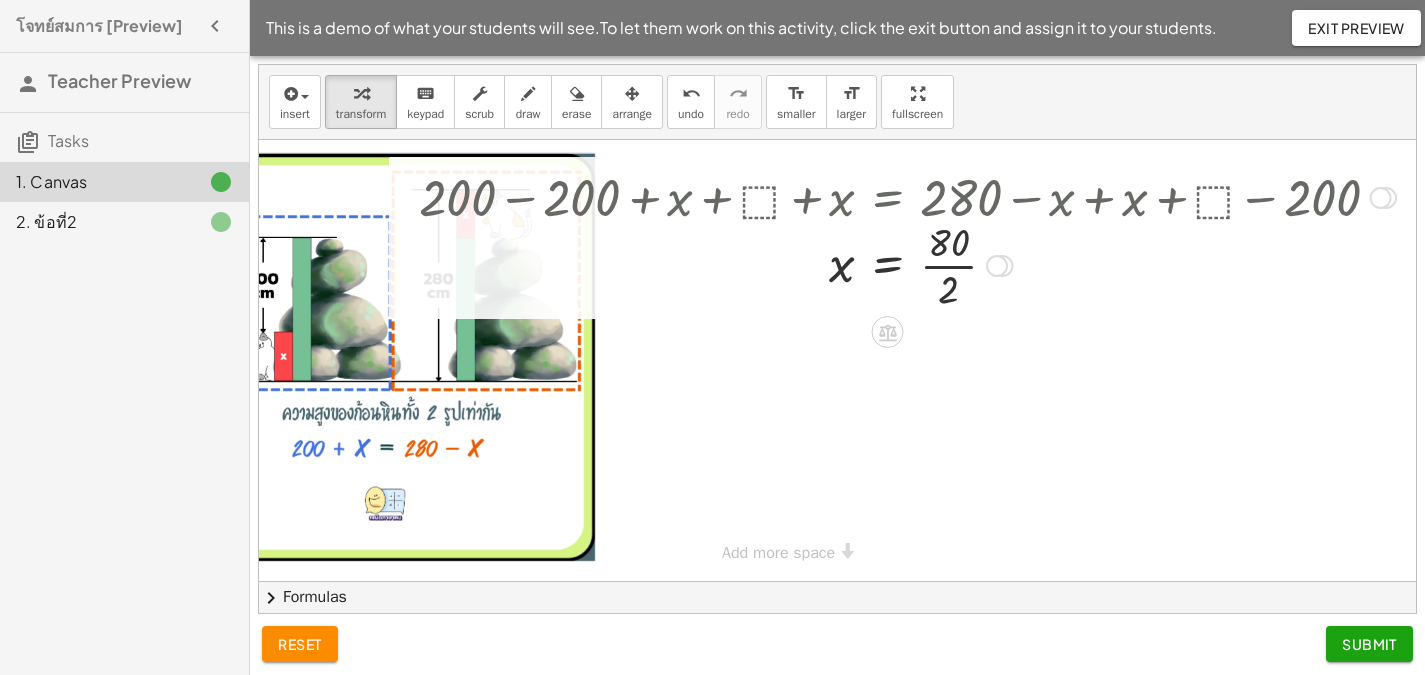 drag, startPoint x: 941, startPoint y: 287, endPoint x: 941, endPoint y: 273, distance: 14 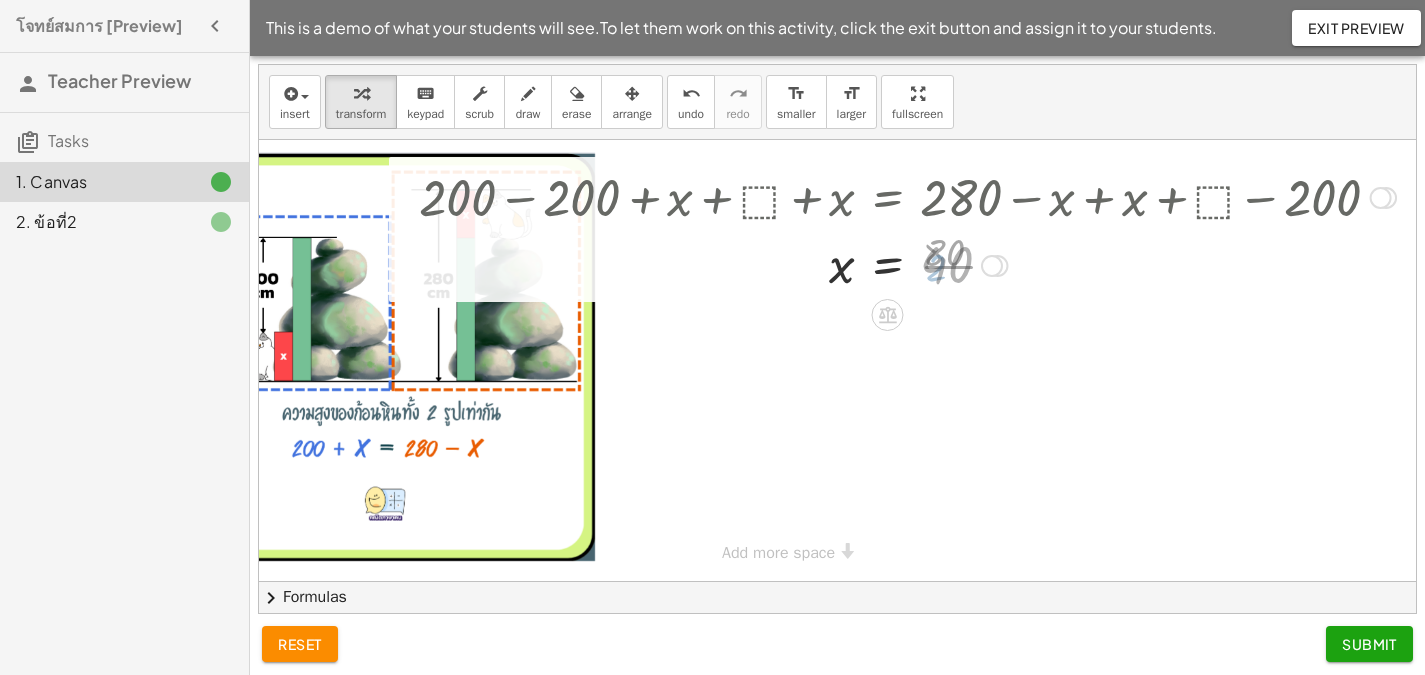 click at bounding box center [907, 264] 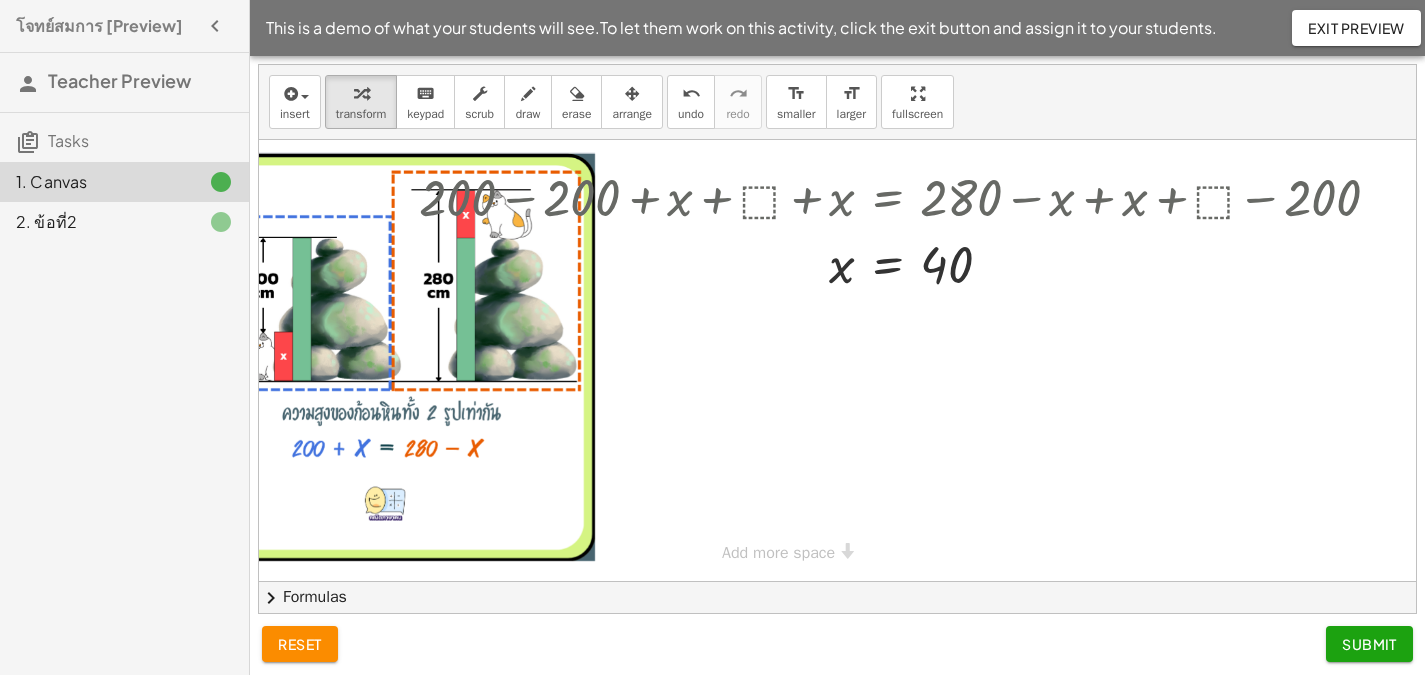 drag, startPoint x: 1356, startPoint y: 645, endPoint x: 1235, endPoint y: 618, distance: 123.97581 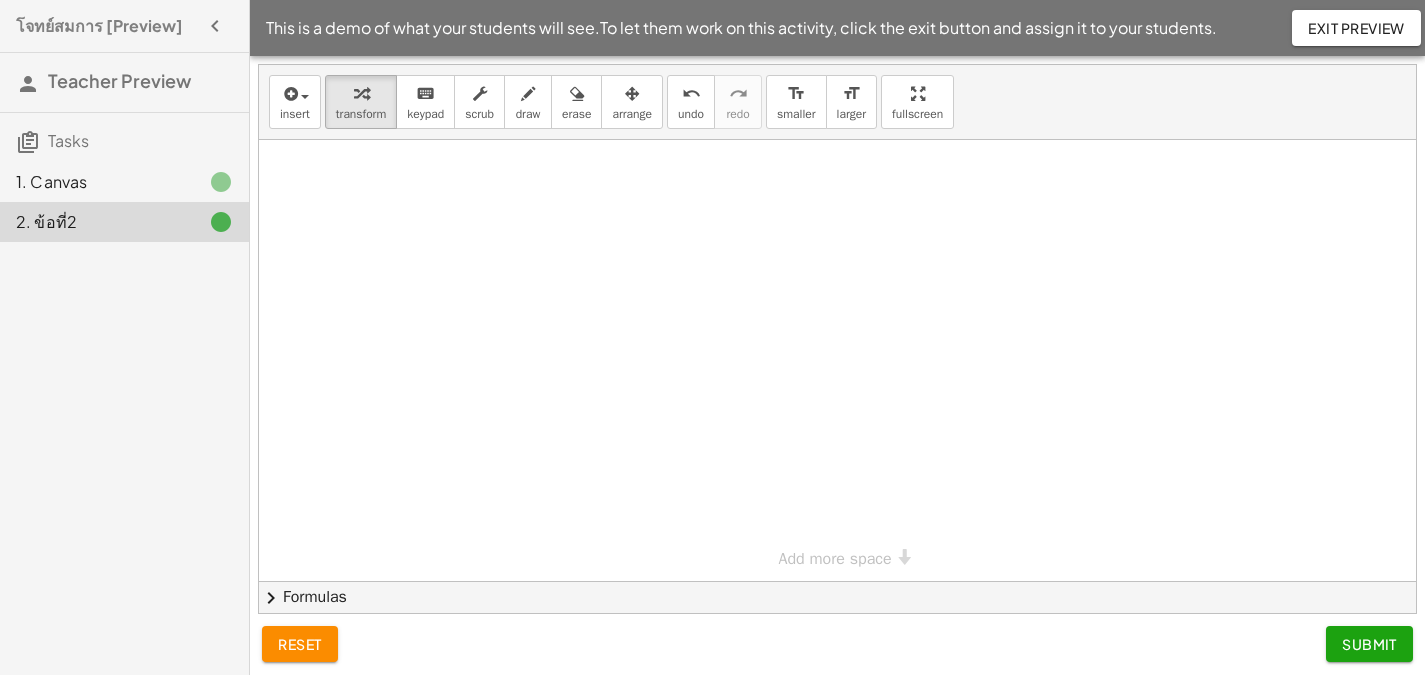 scroll, scrollTop: 441, scrollLeft: 0, axis: vertical 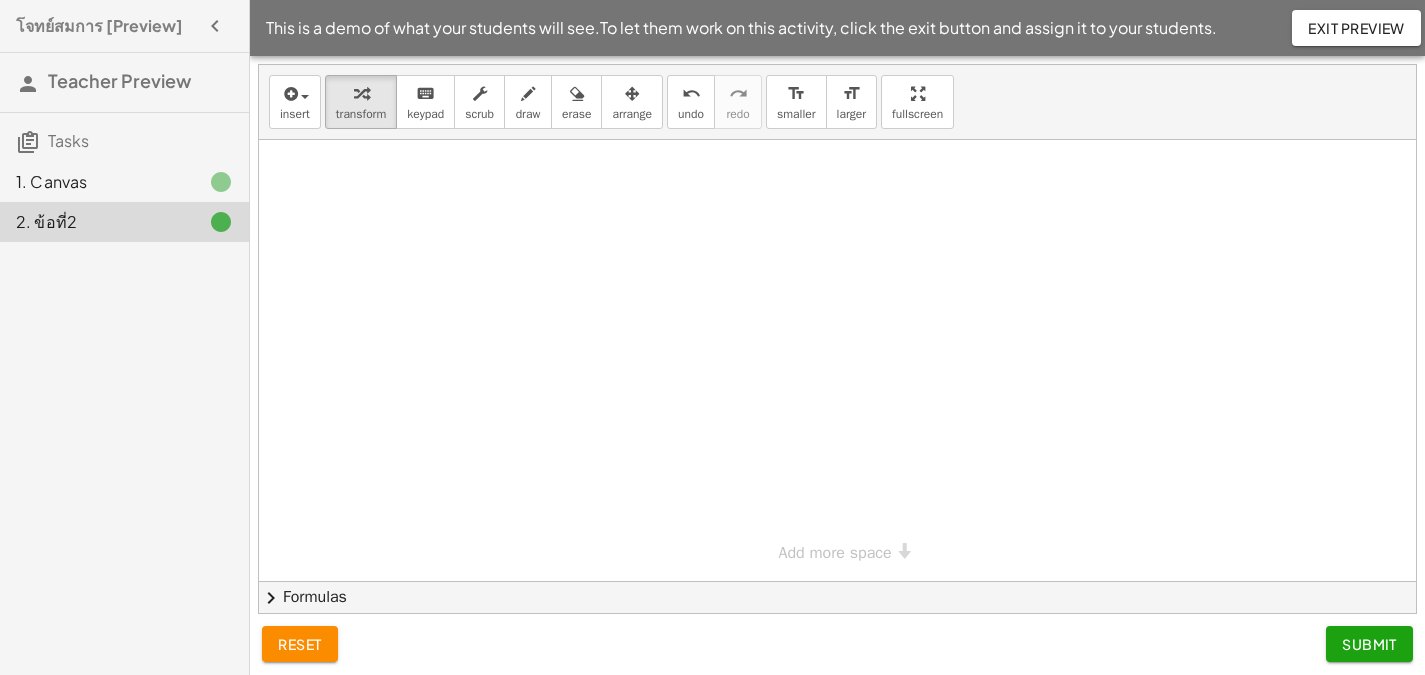 drag, startPoint x: 1333, startPoint y: 641, endPoint x: 1323, endPoint y: 628, distance: 16.40122 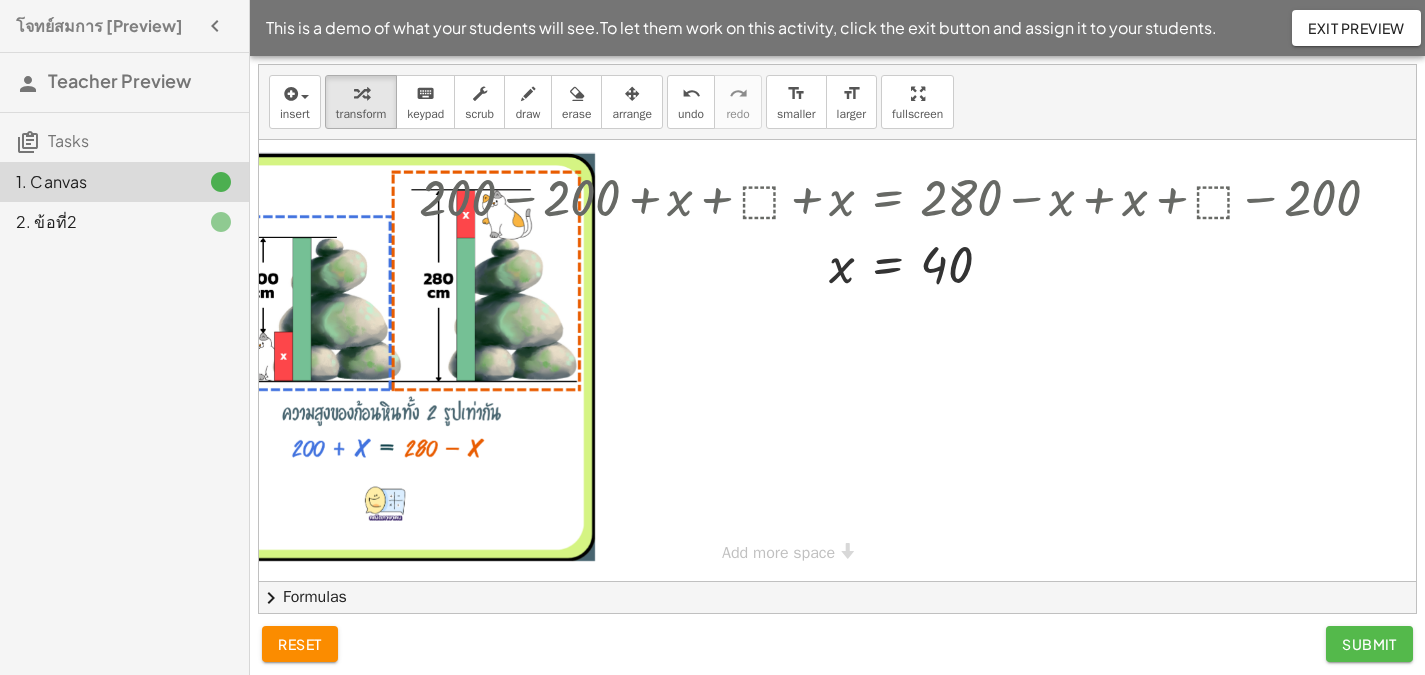 click on "Submit" 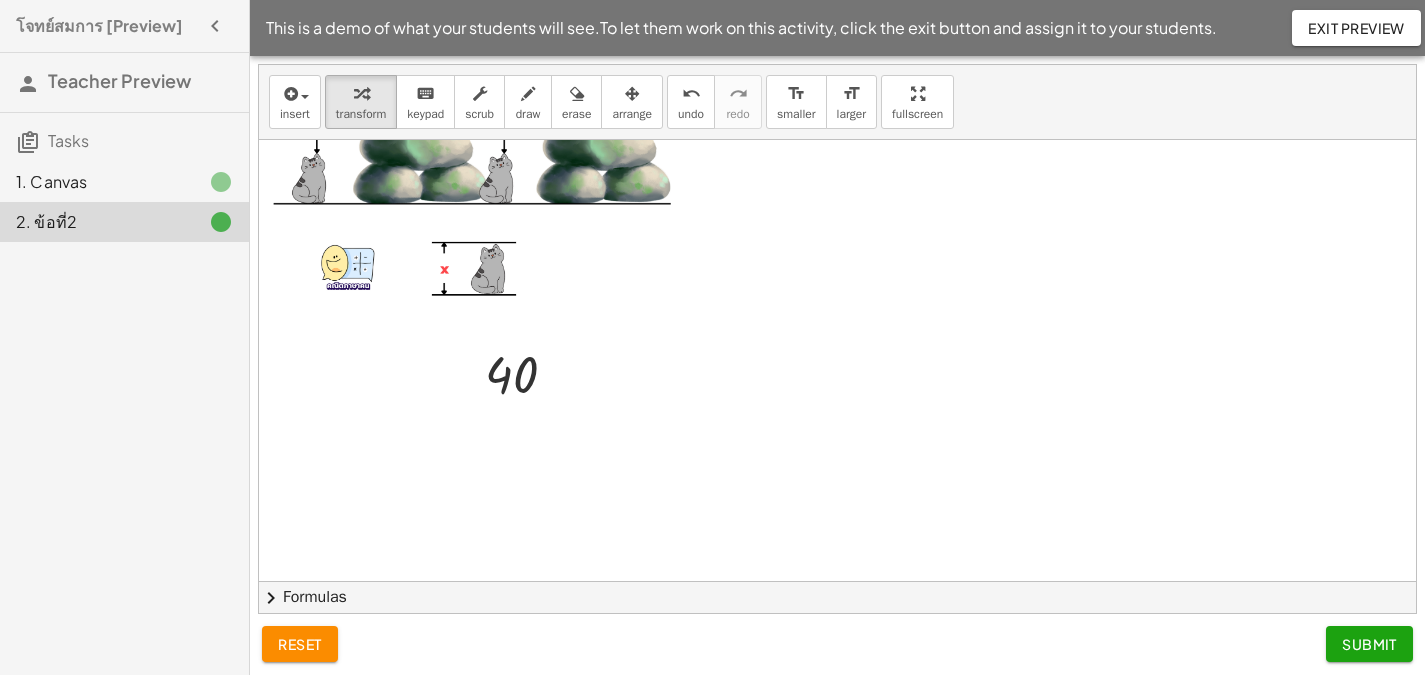 scroll, scrollTop: 300, scrollLeft: 0, axis: vertical 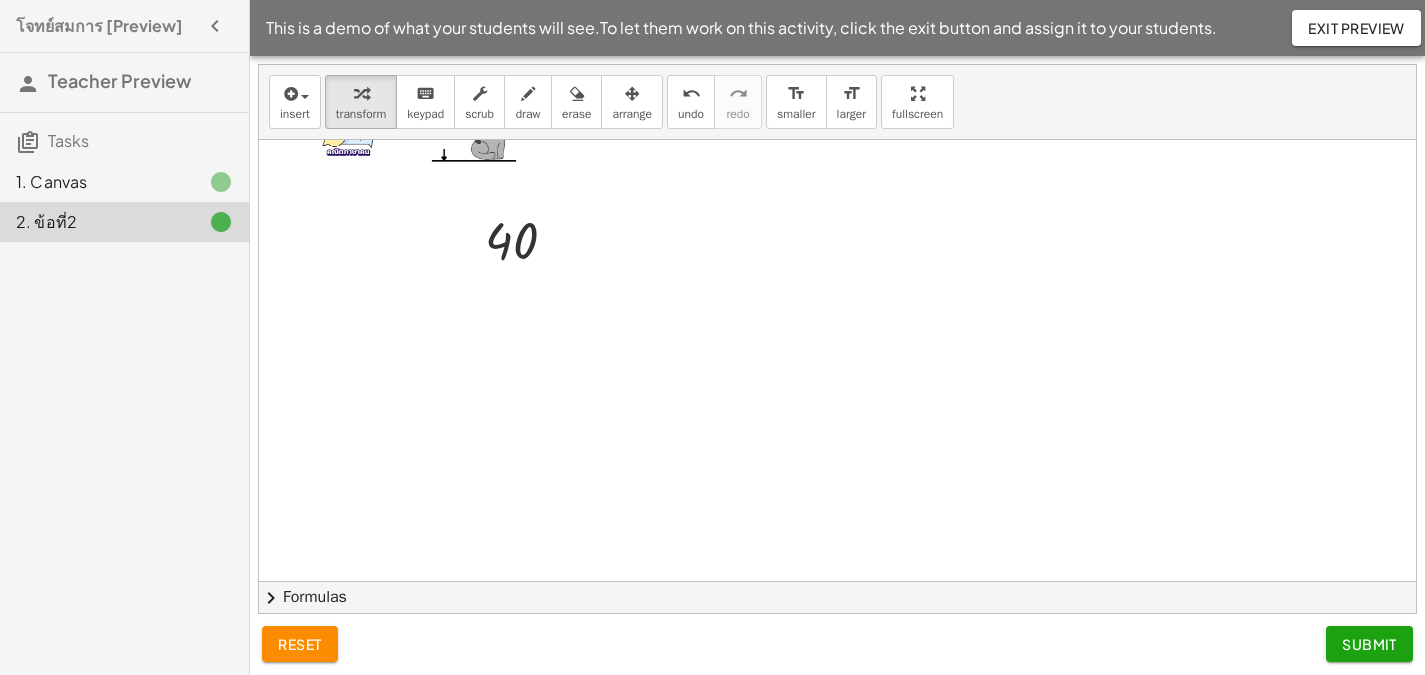 click on "Submit" 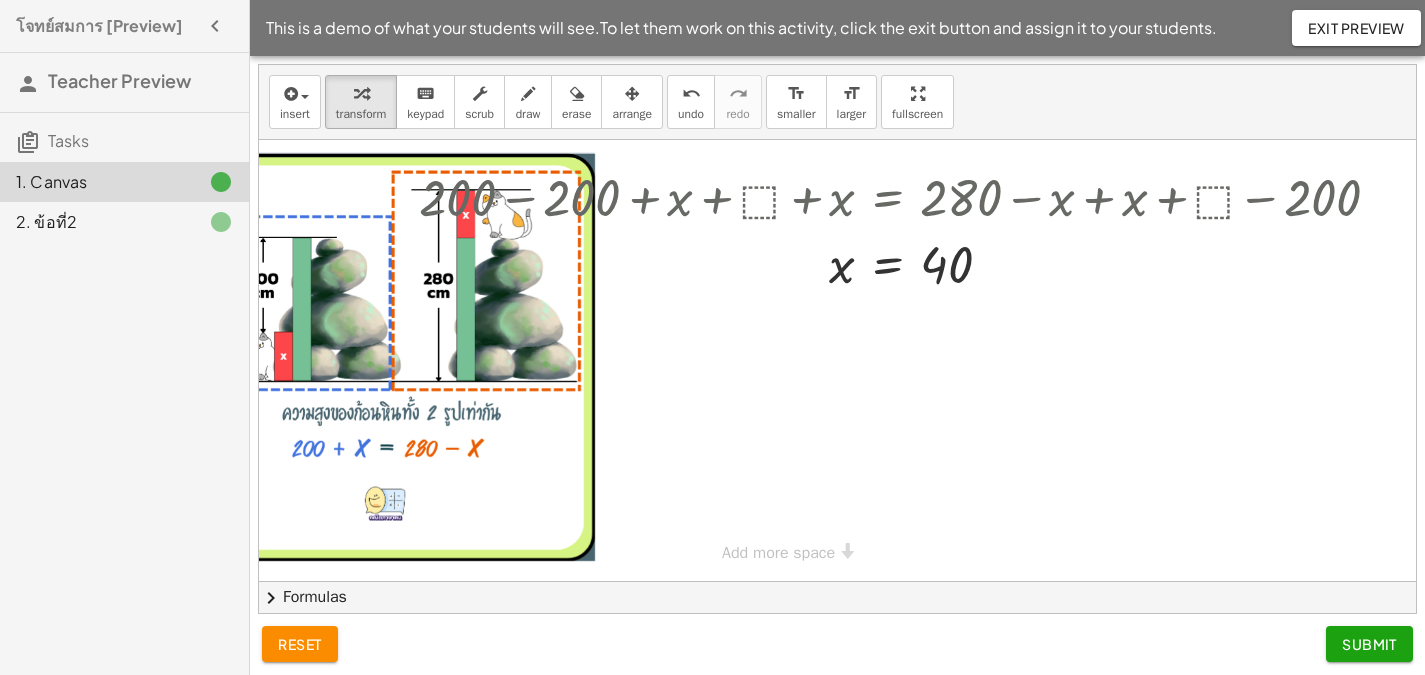 scroll, scrollTop: 3, scrollLeft: 0, axis: vertical 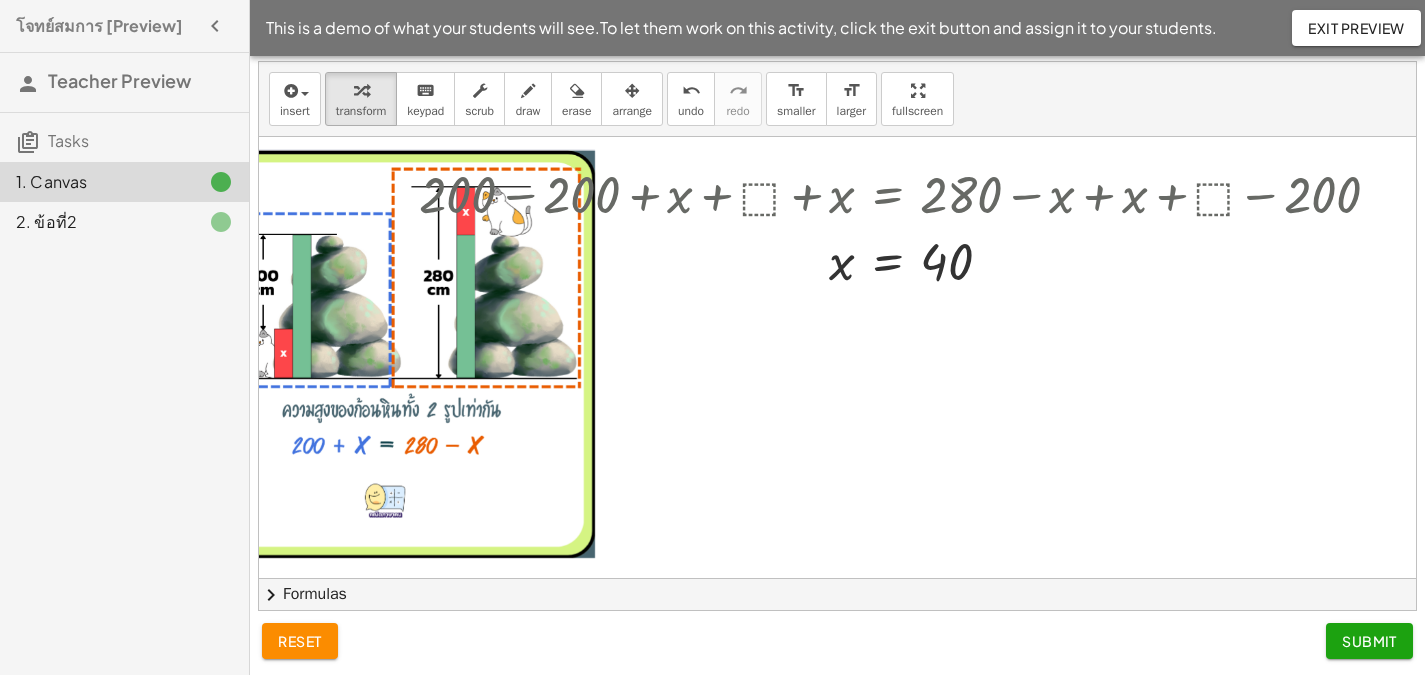 click on "+ 200 + x = + 280 − x + 200 + x + ⬚ = + 280 − x + ⬚ + 200 + x + ⬚ + x = + 280 − x + x + ⬚ + 200 − 200 + x + ⬚ + x = + 280 − x + x + ⬚ − 200 + 0 + x + ⬚ + x = + 280 − x + x + ⬚ − 200 + x + ⬚ + x = + 280 − x + x + ⬚ − 200 + x + ⬚ + x = + 80 − x + x + ⬚ + x + ⬚ + x = + 80 + x − x + ⬚ + x + ⬚ + x = + 80 + 0 + ⬚ + x + ⬚ + x = + 80 + ⬚ + x + x + ⬚ = + 80 + ⬚ + · 2 · x + ⬚ = + 80 + ⬚ · 2 · x = 80 · 2 · x · 2 = · 80 · 2 x = · 80 · 2 x = 40 × Add more space" at bounding box center (781, 578) 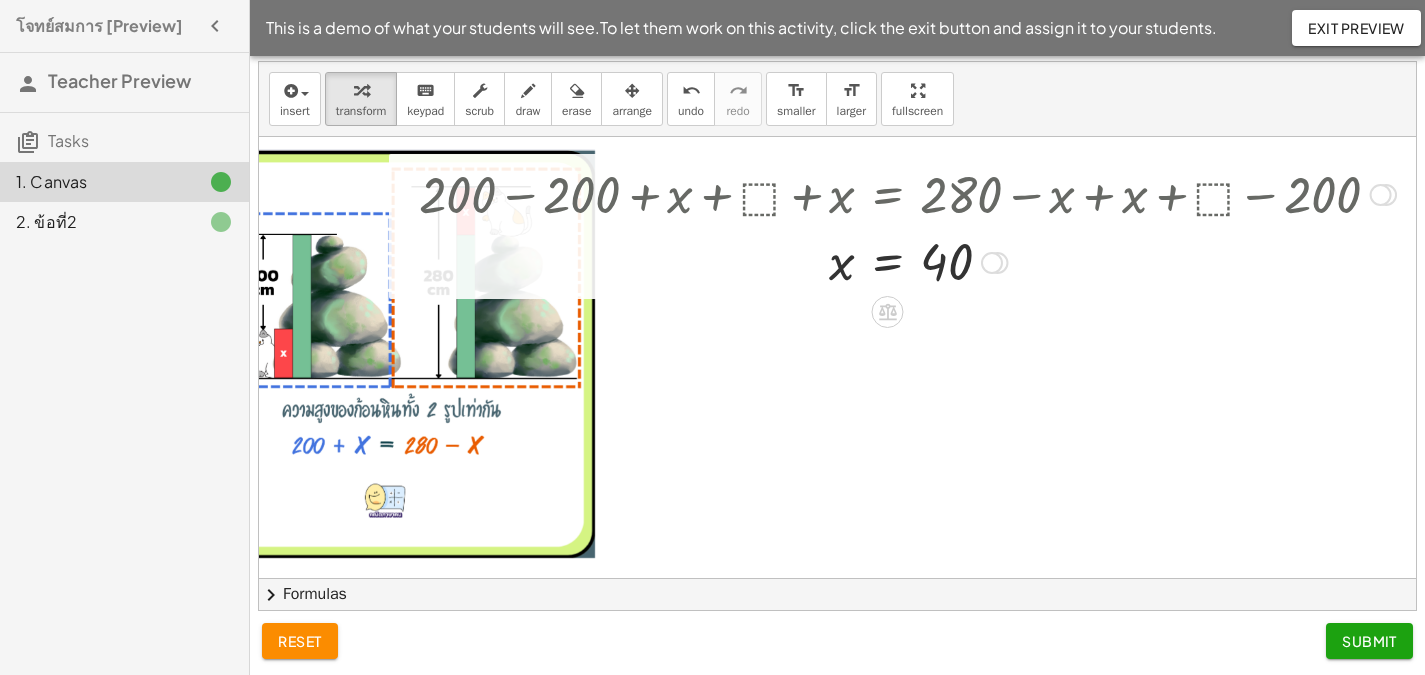 click at bounding box center [907, 193] 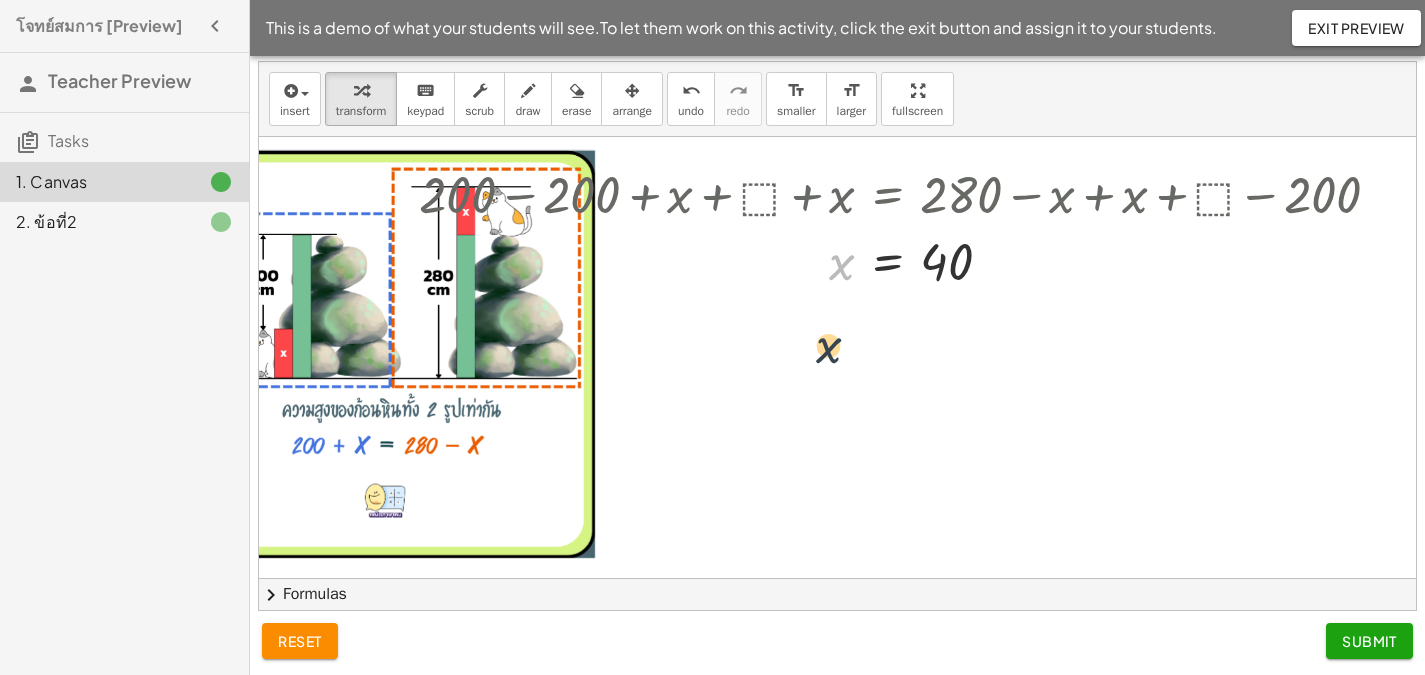 drag, startPoint x: 468, startPoint y: 243, endPoint x: 453, endPoint y: 310, distance: 68.65858 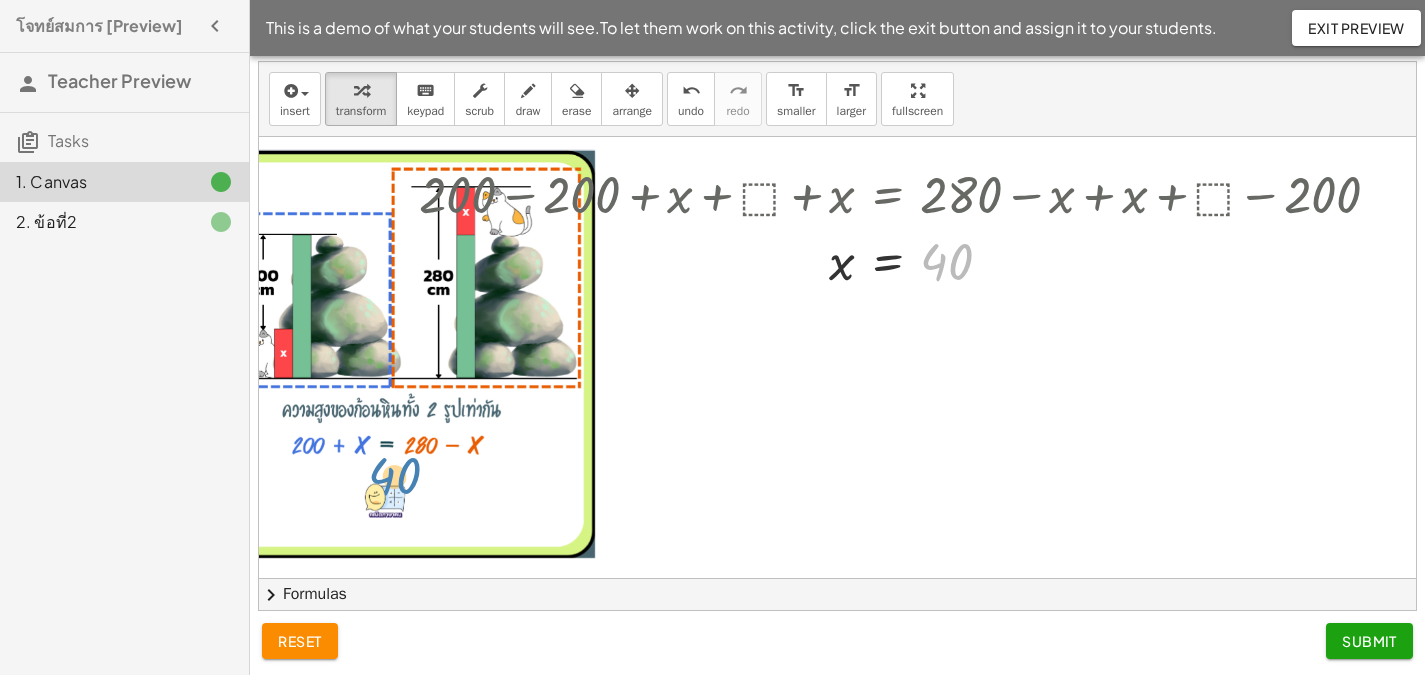 drag, startPoint x: 939, startPoint y: 254, endPoint x: 391, endPoint y: 467, distance: 587.93964 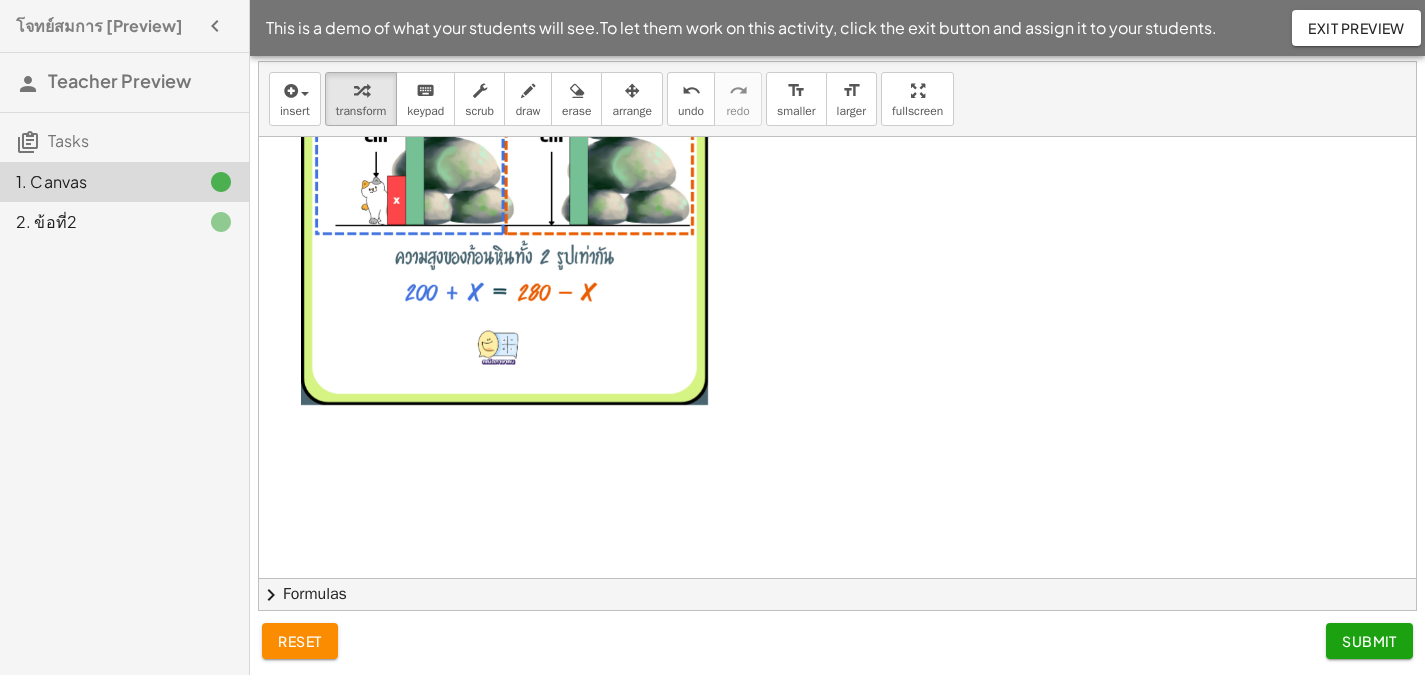 scroll, scrollTop: 0, scrollLeft: 0, axis: both 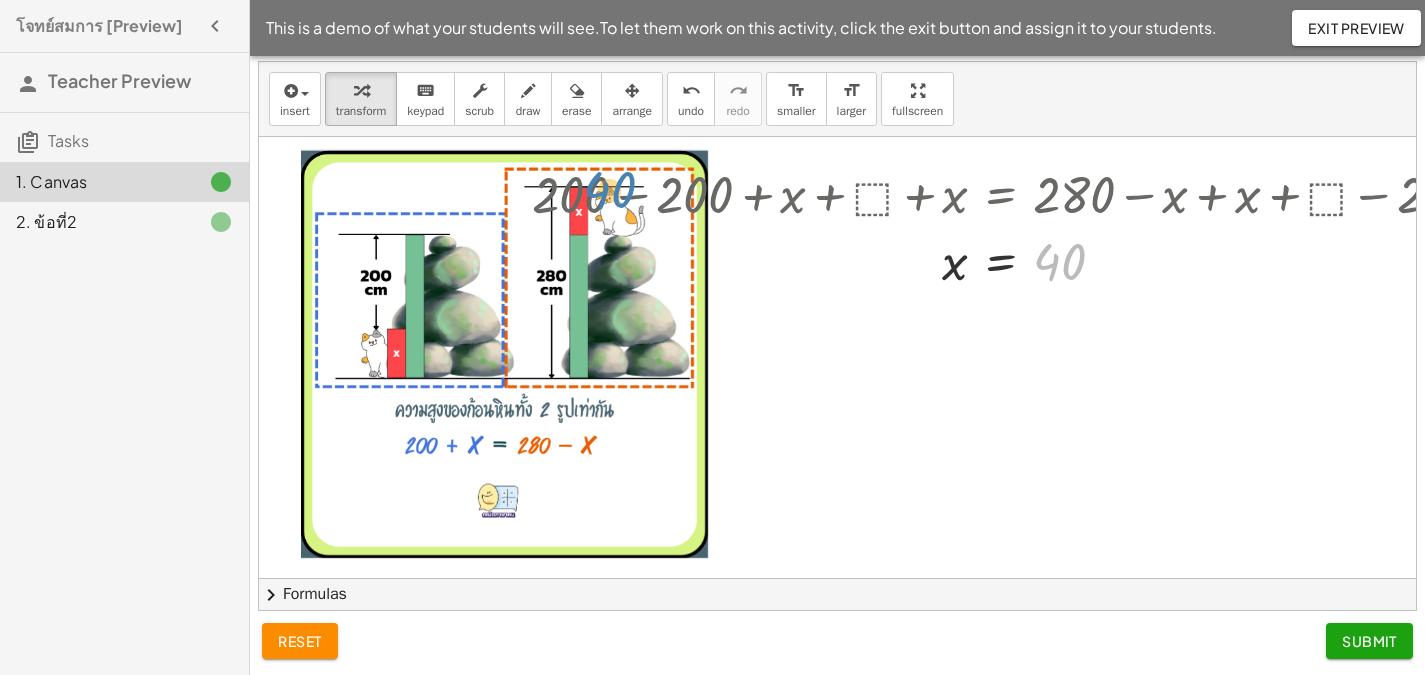 drag, startPoint x: 929, startPoint y: 274, endPoint x: 620, endPoint y: 174, distance: 324.77838 